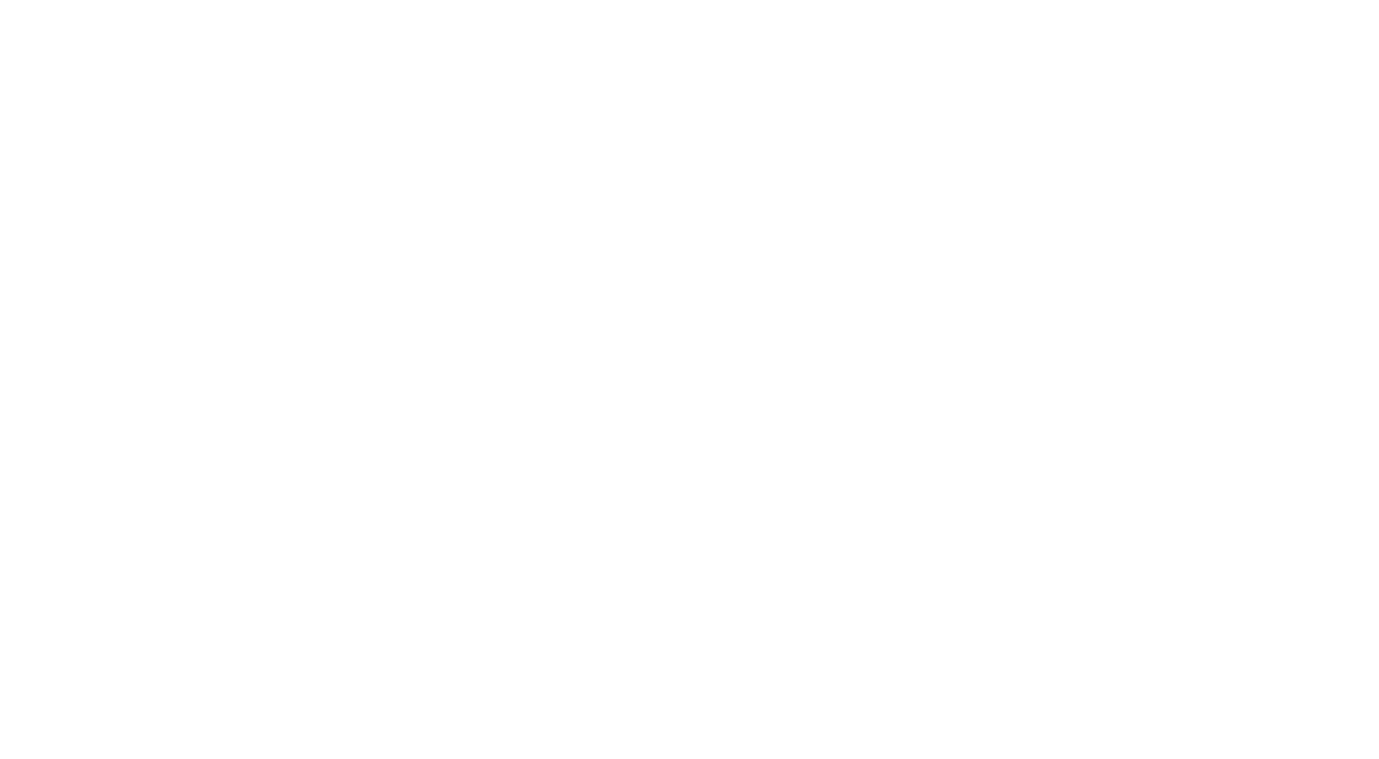 scroll, scrollTop: 0, scrollLeft: 0, axis: both 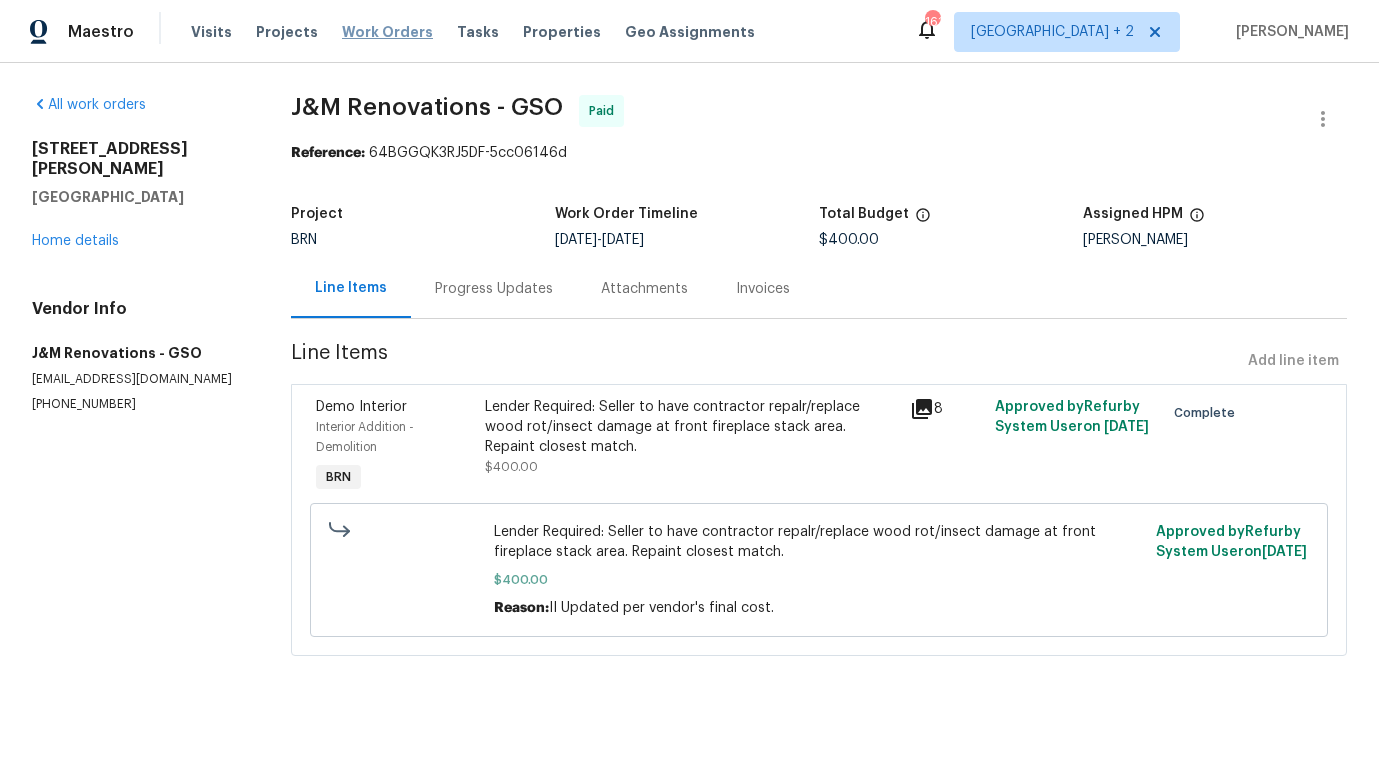 click on "Work Orders" at bounding box center [387, 32] 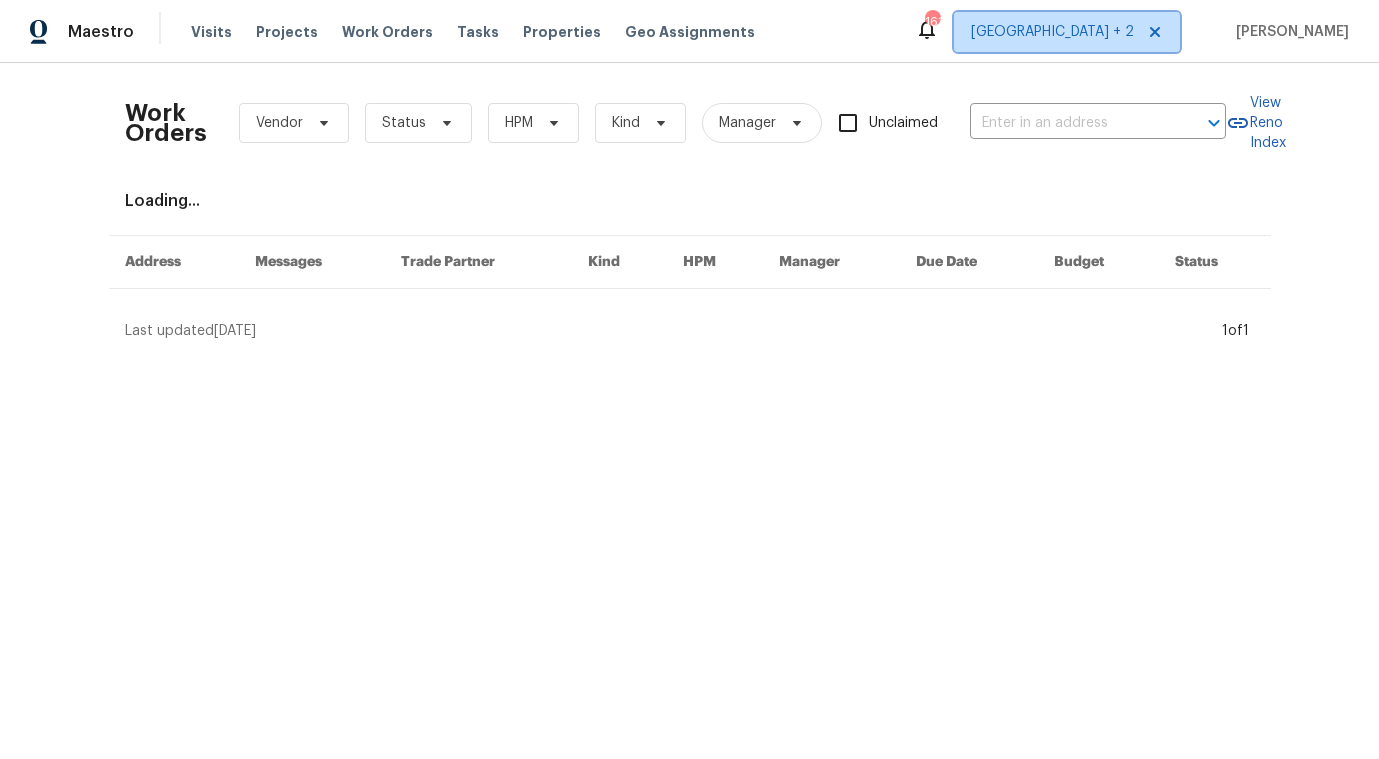 click on "[GEOGRAPHIC_DATA] + 2" at bounding box center [1052, 32] 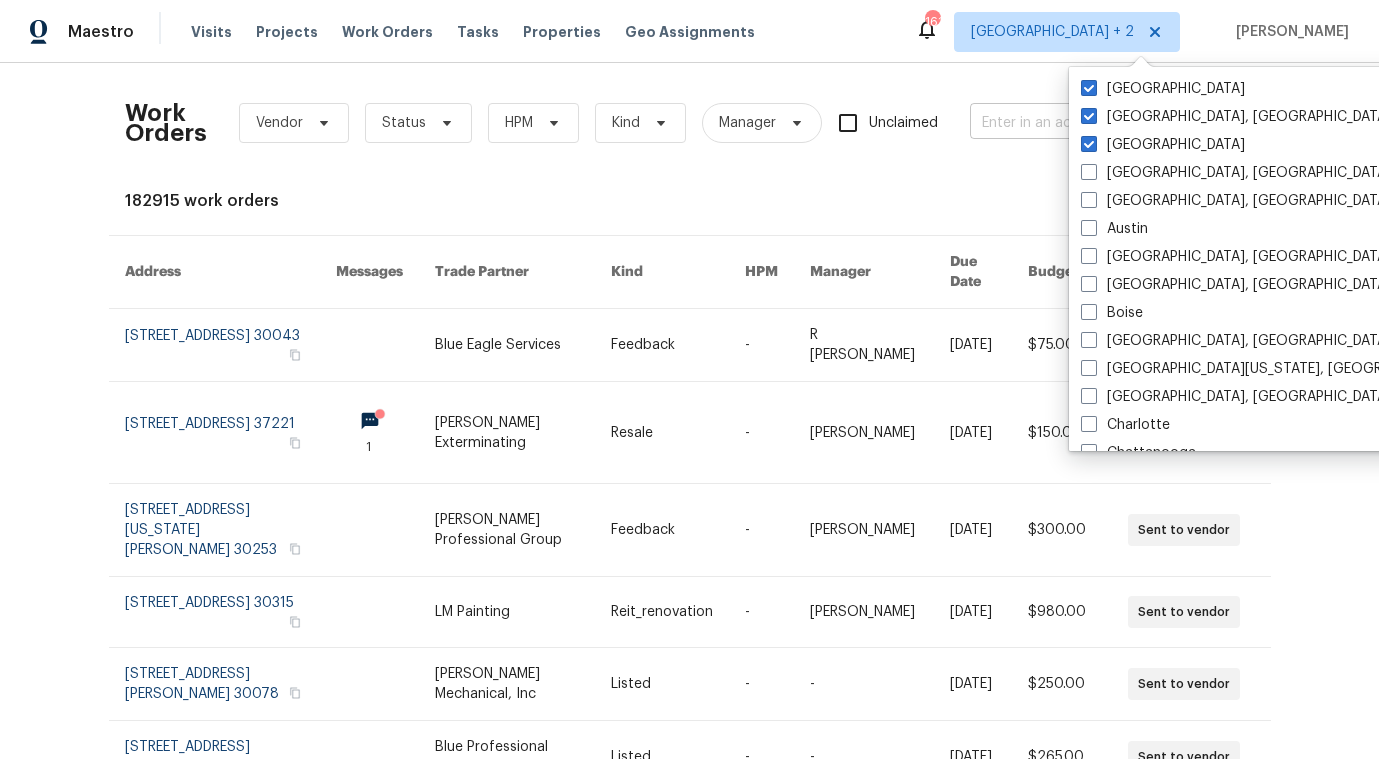 click at bounding box center (1070, 123) 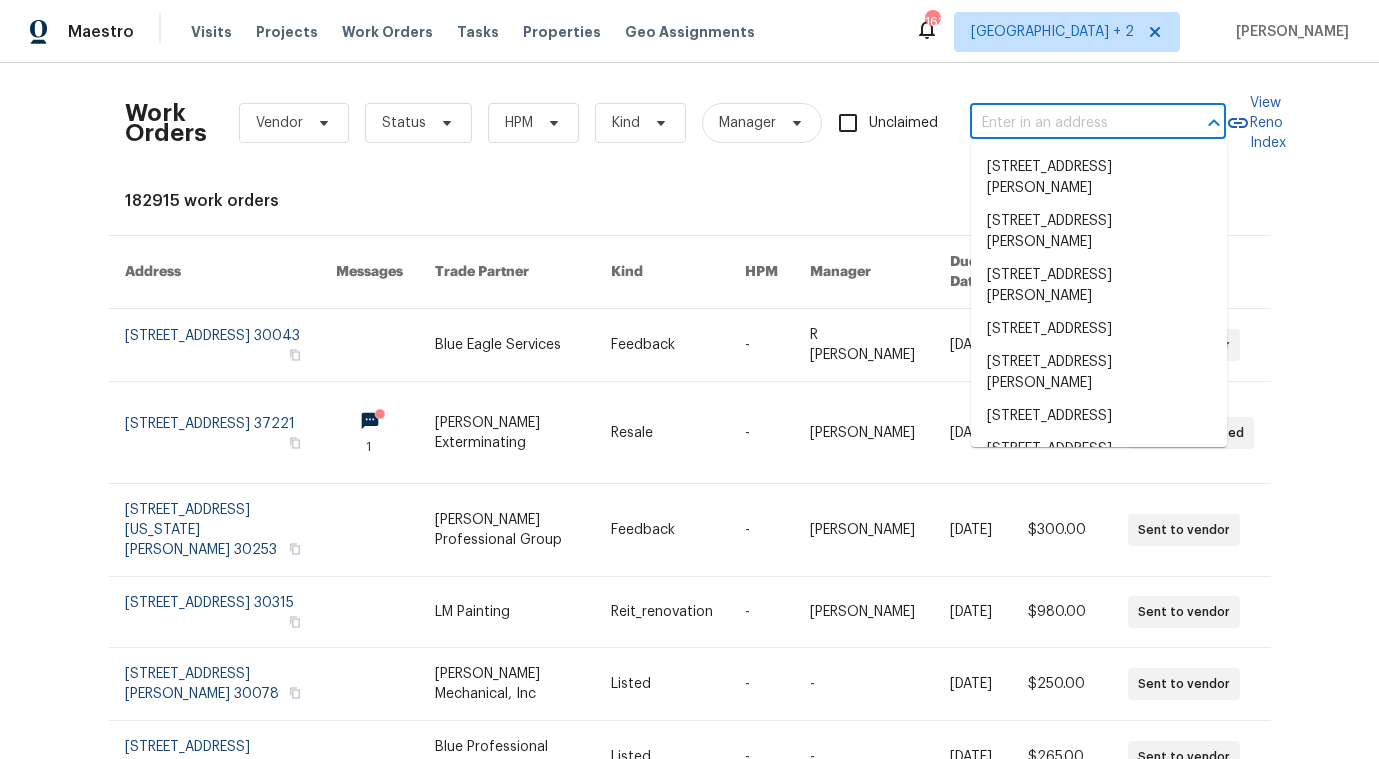 paste on "[STREET_ADDRESS]" 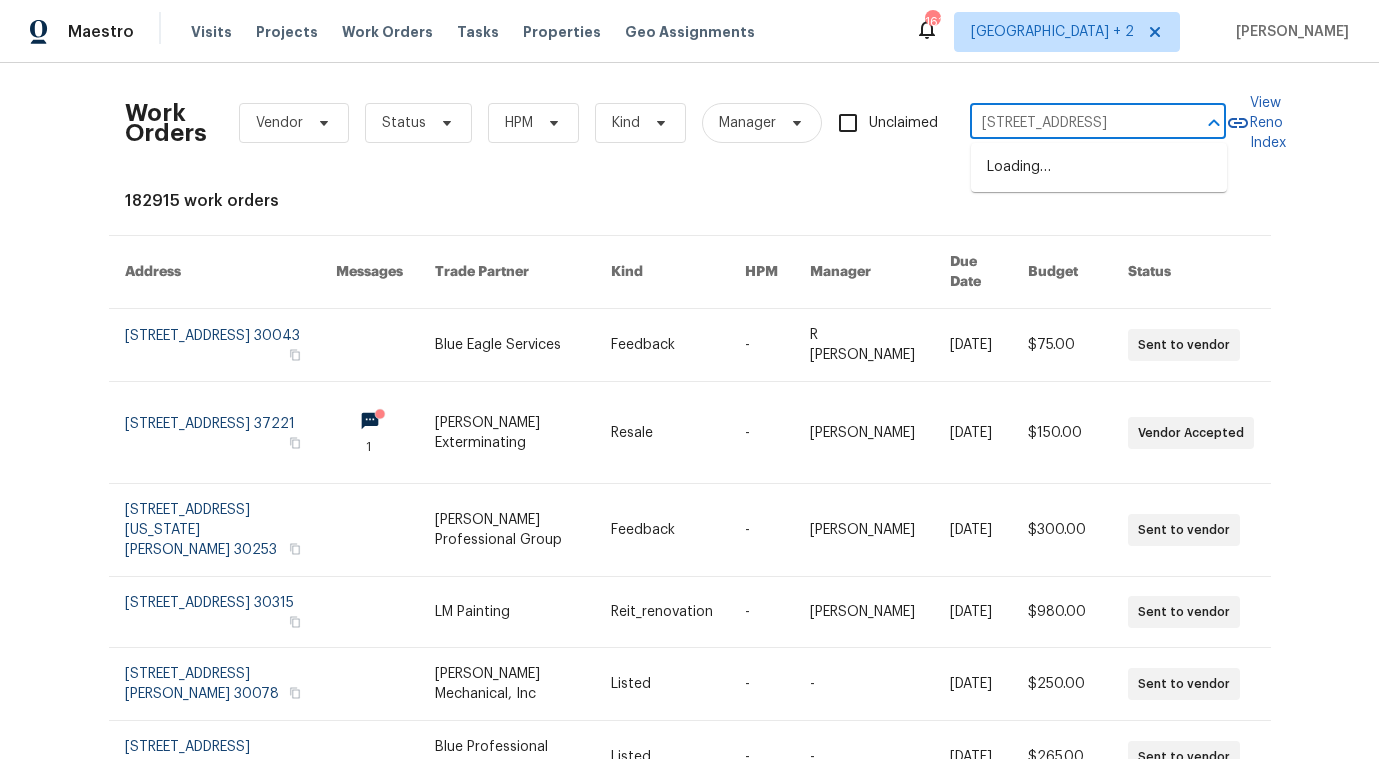 scroll, scrollTop: 0, scrollLeft: 71, axis: horizontal 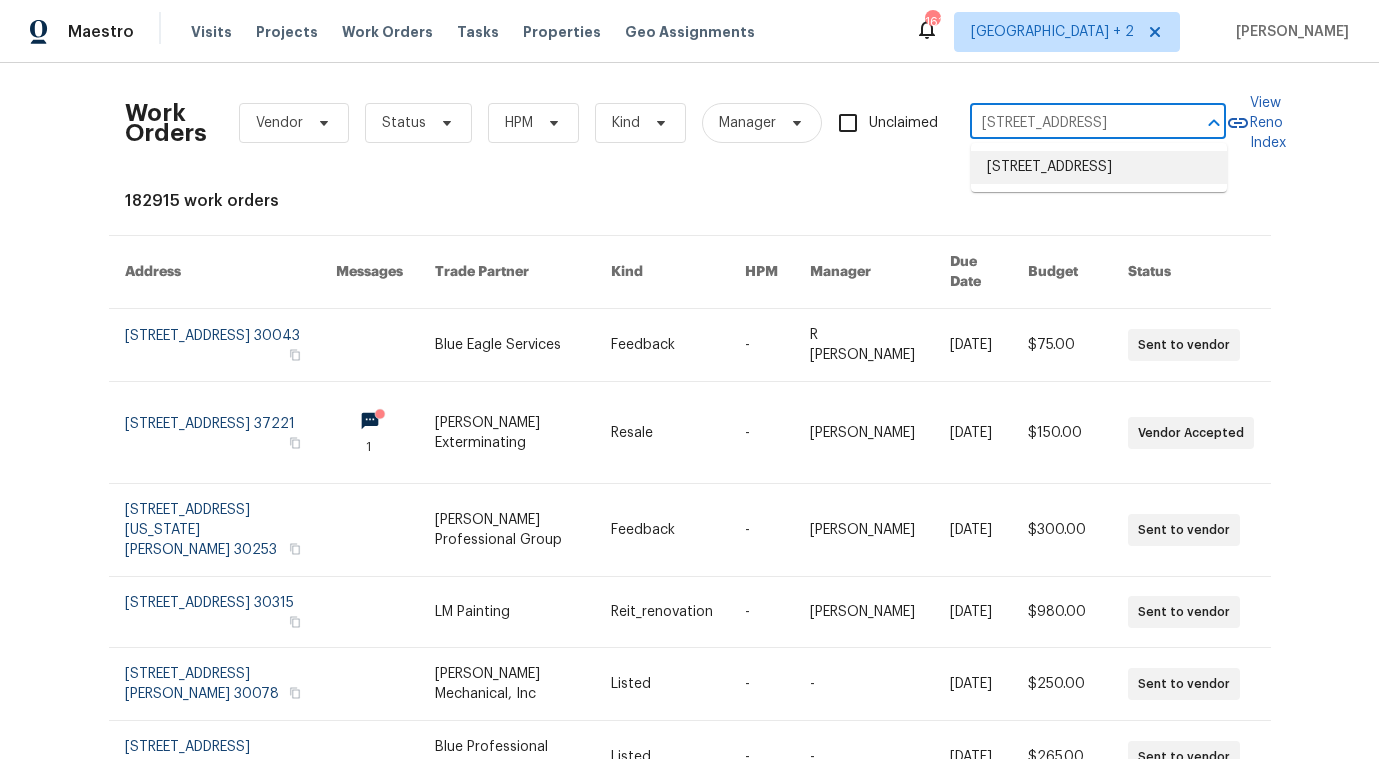 click on "[STREET_ADDRESS]" at bounding box center [1099, 167] 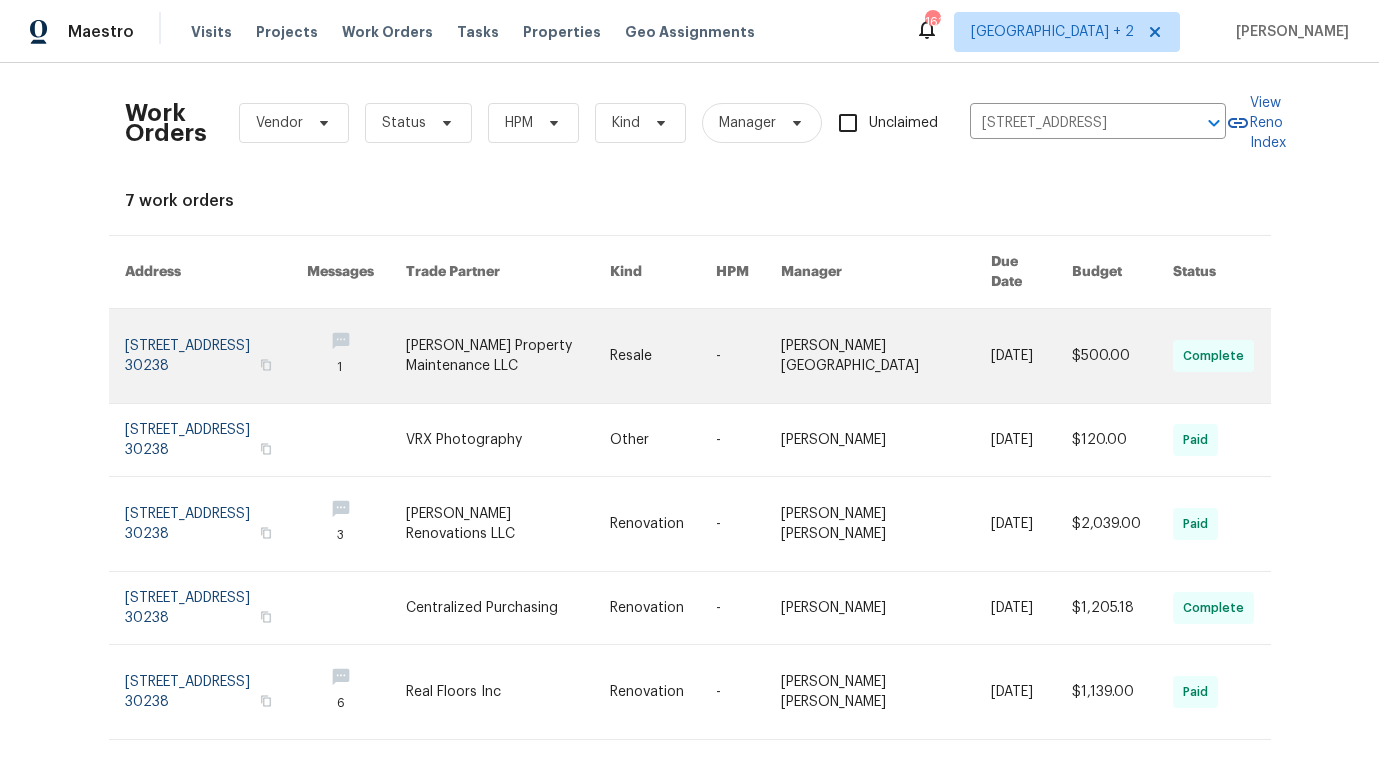 click at bounding box center [508, 356] 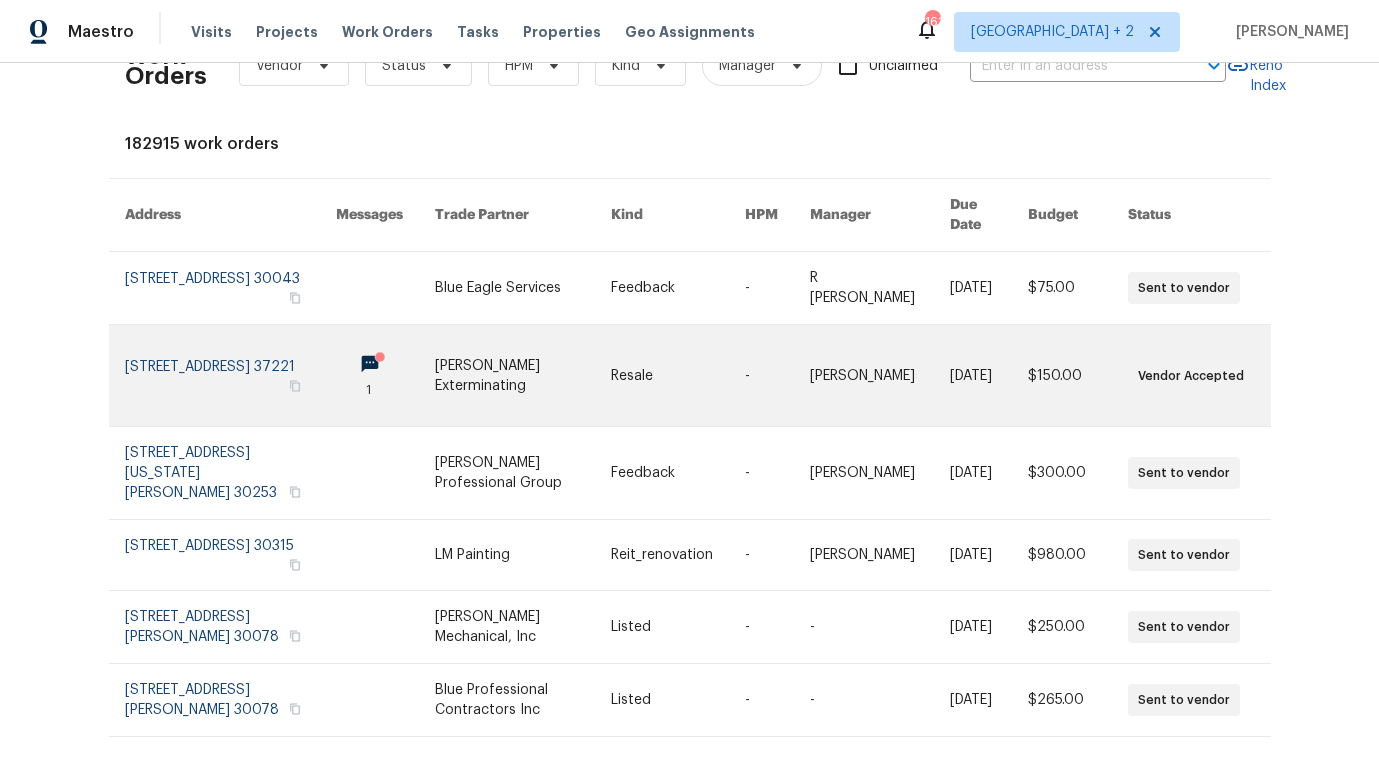 scroll, scrollTop: 0, scrollLeft: 0, axis: both 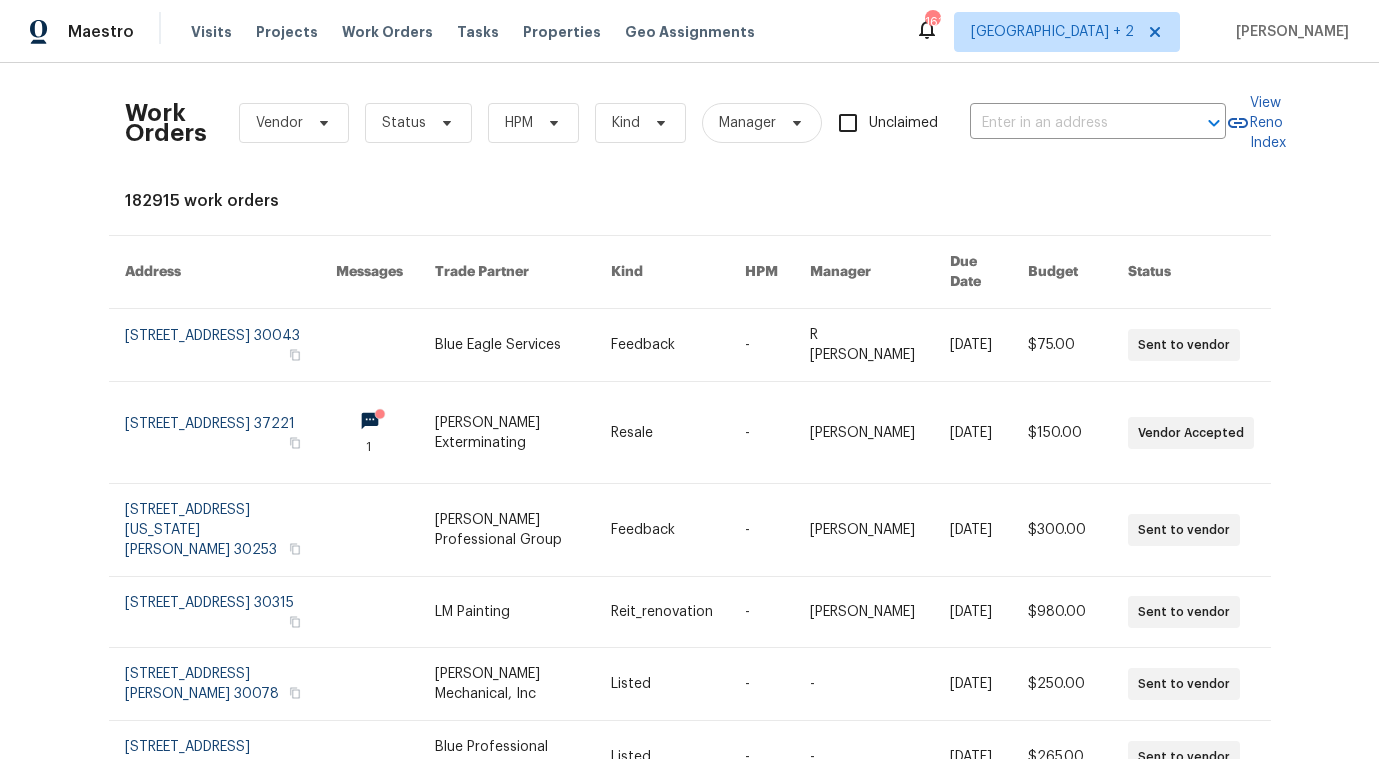 click on "Visits Projects Work Orders Tasks Properties Geo Assignments" at bounding box center [485, 32] 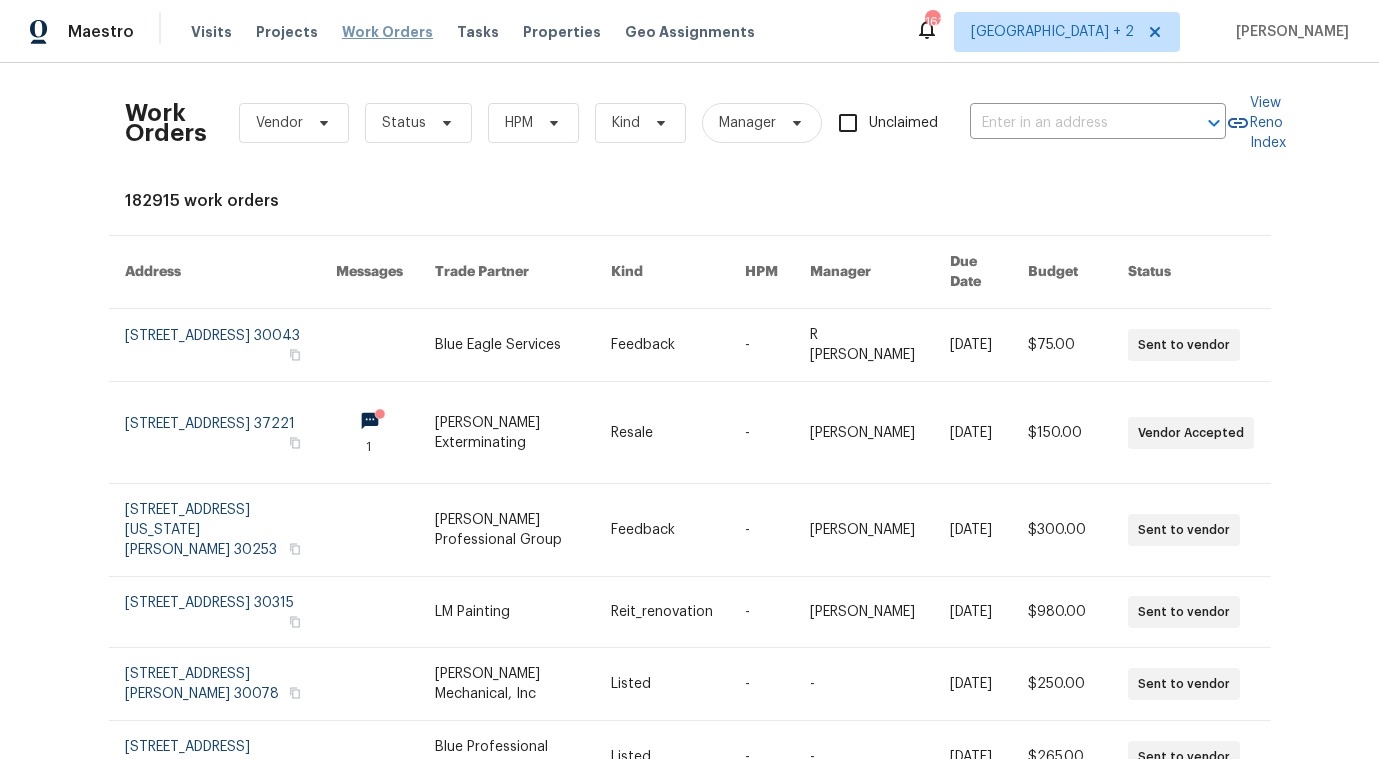 click on "Work Orders" at bounding box center (387, 32) 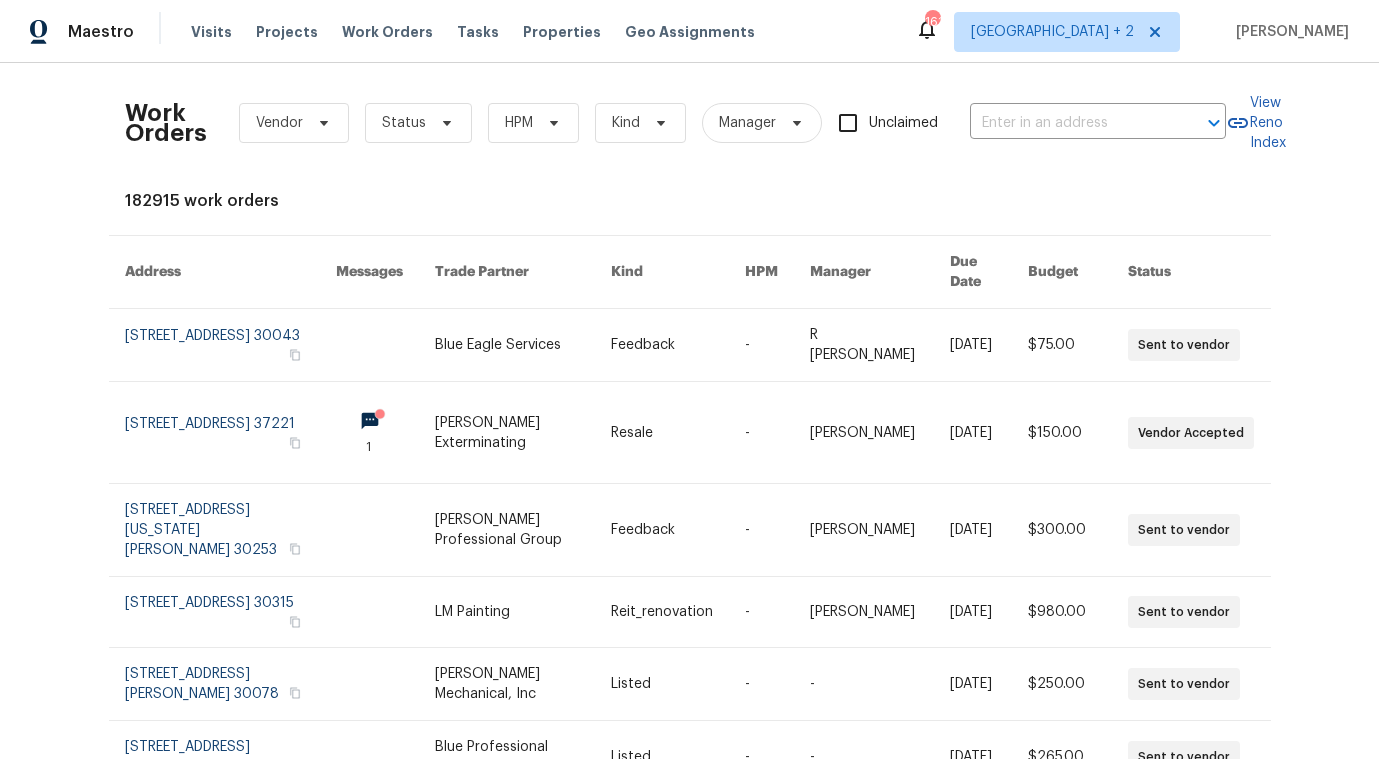 click on "Work Orders Vendor Status HPM Kind Manager Unclaimed ​" at bounding box center (675, 123) 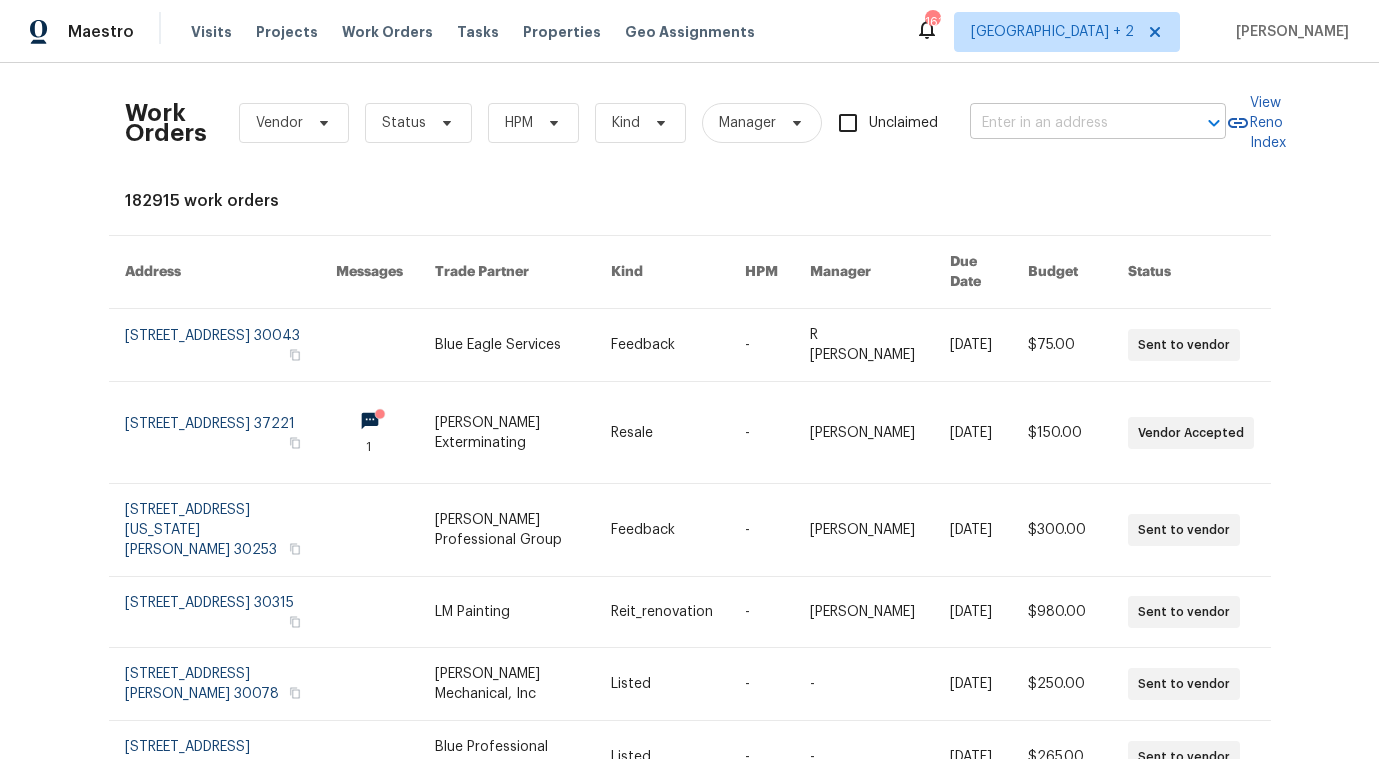 click at bounding box center (1070, 123) 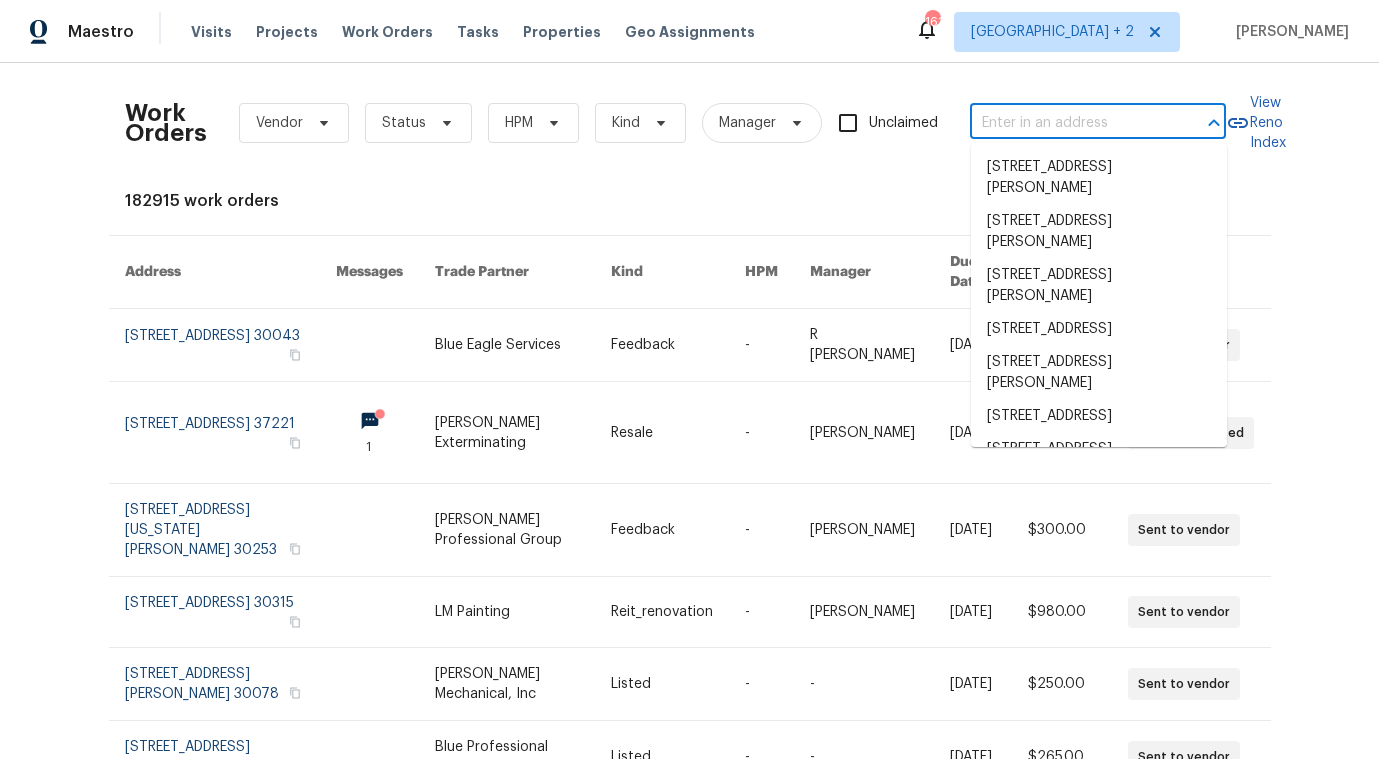 paste on "[PERSON_NAME]" 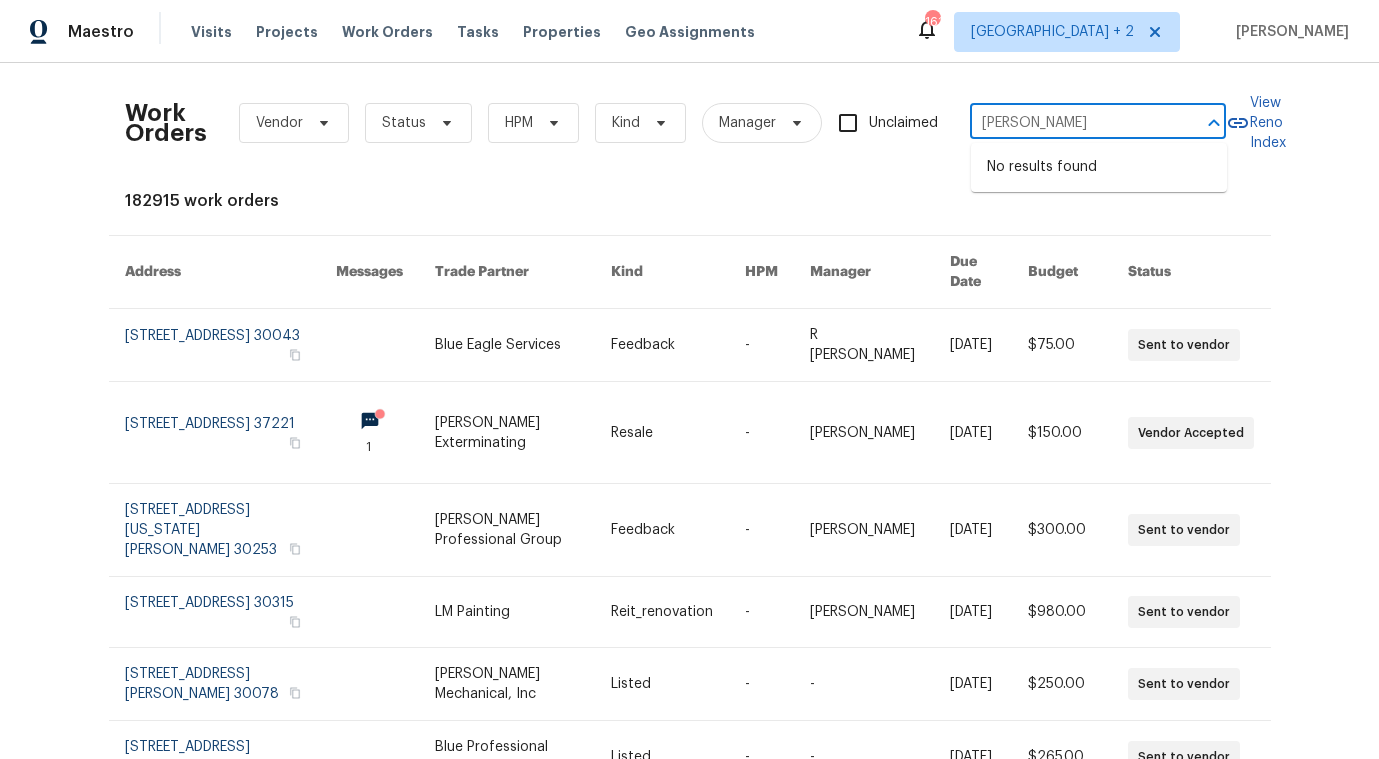 type on "[PERSON_NAME]" 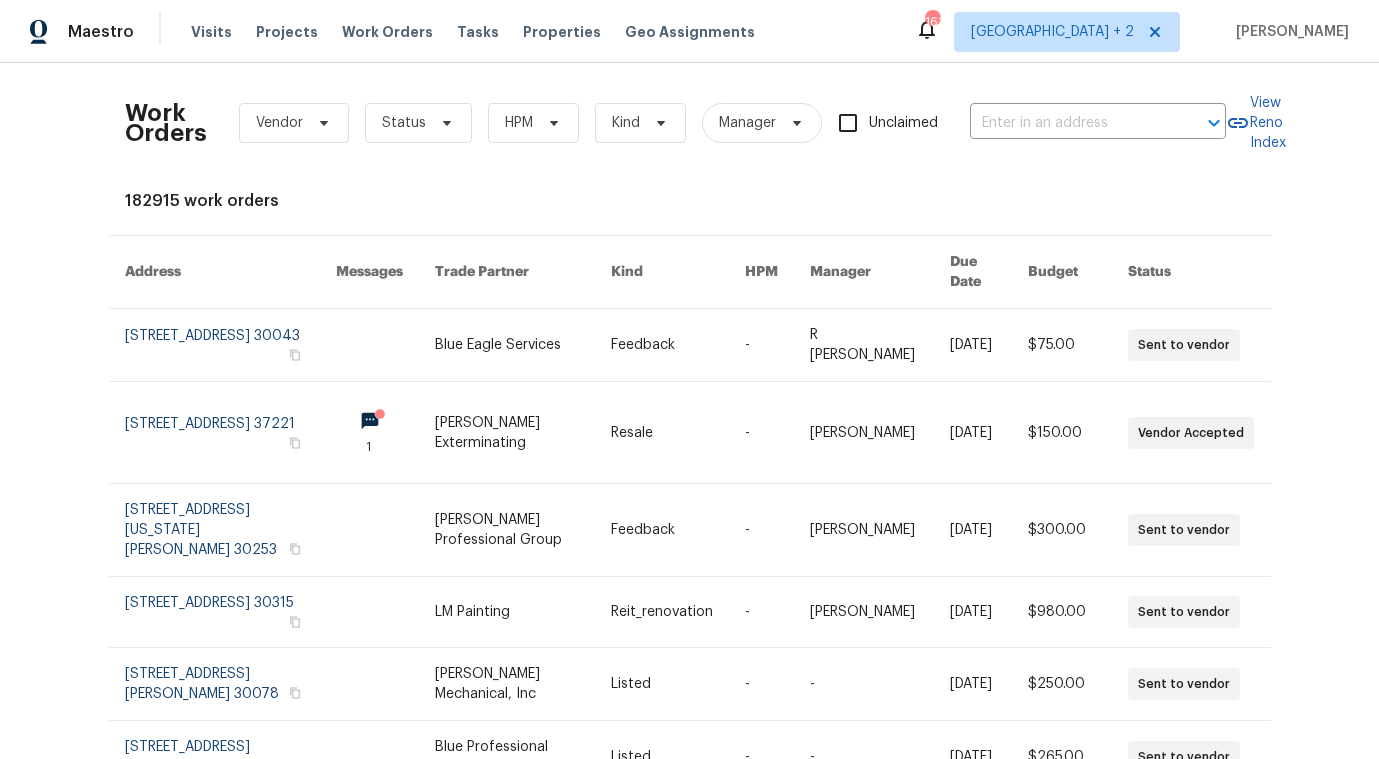 click on "Work Orders Vendor Status HPM Kind Manager Unclaimed ​" at bounding box center (675, 123) 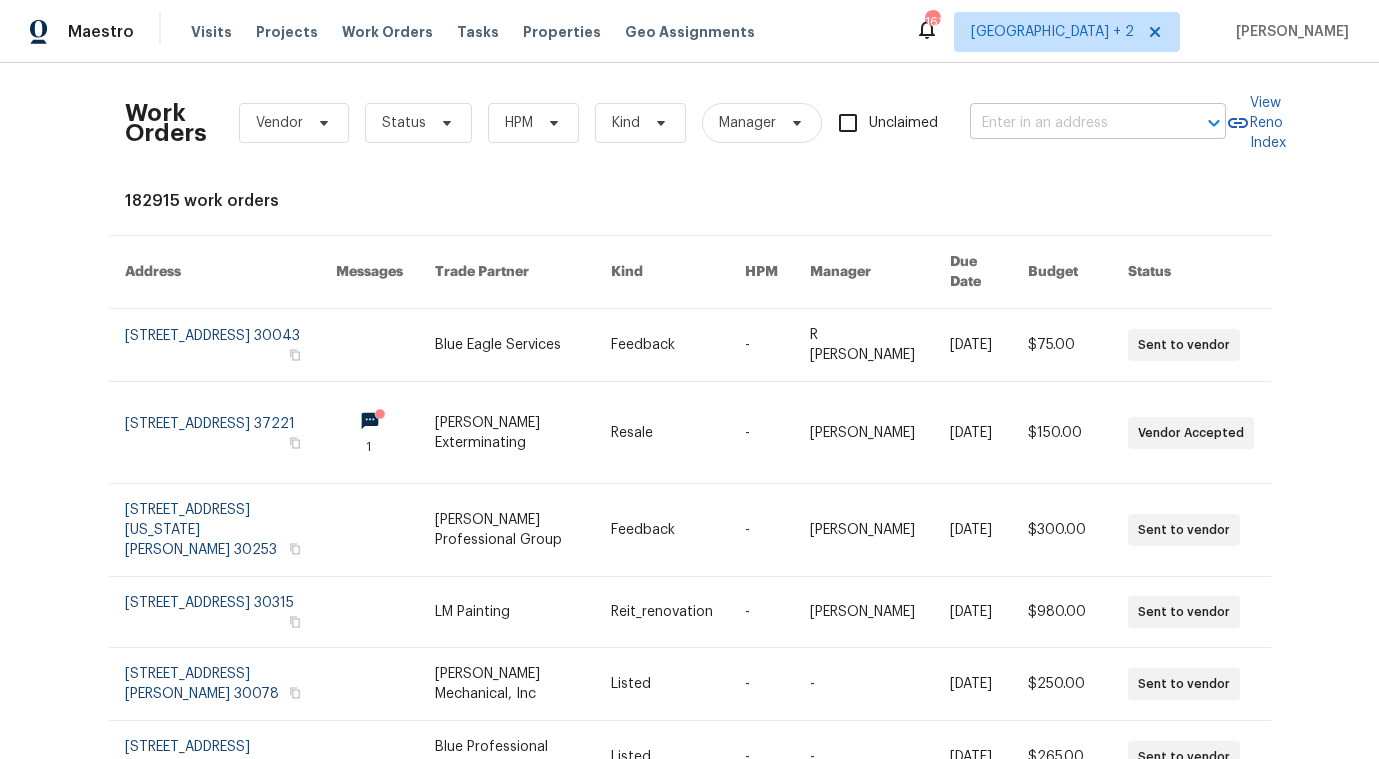 click at bounding box center (1070, 123) 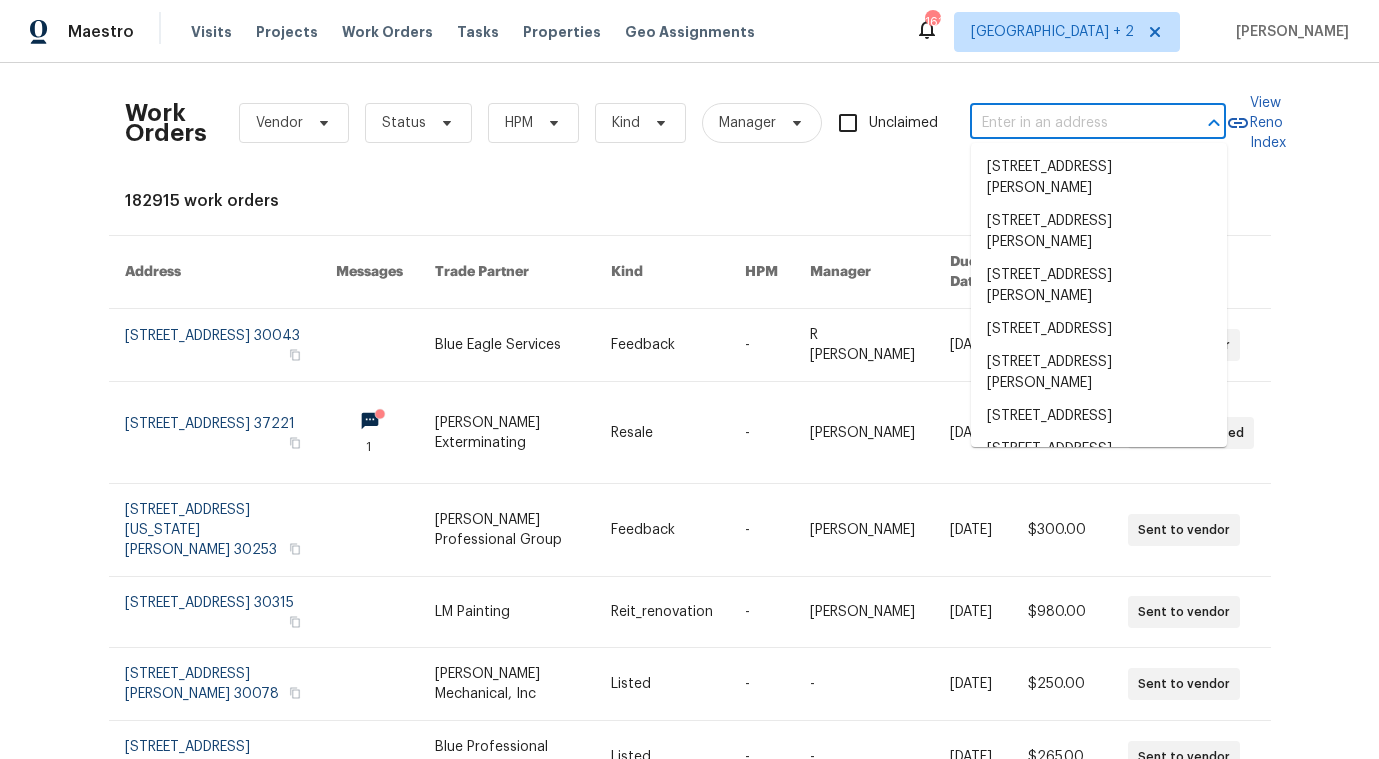 paste on "[PERSON_NAME]" 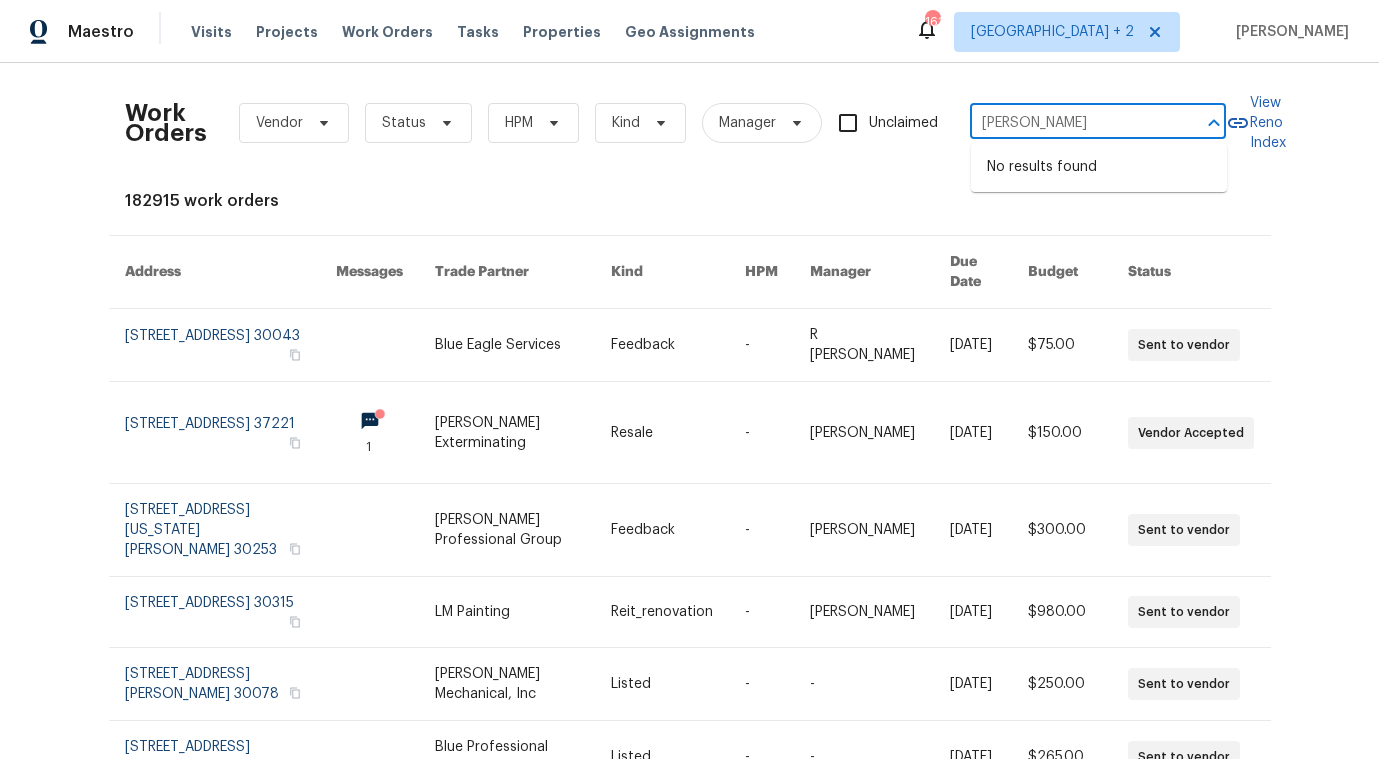 type on "[PERSON_NAME]" 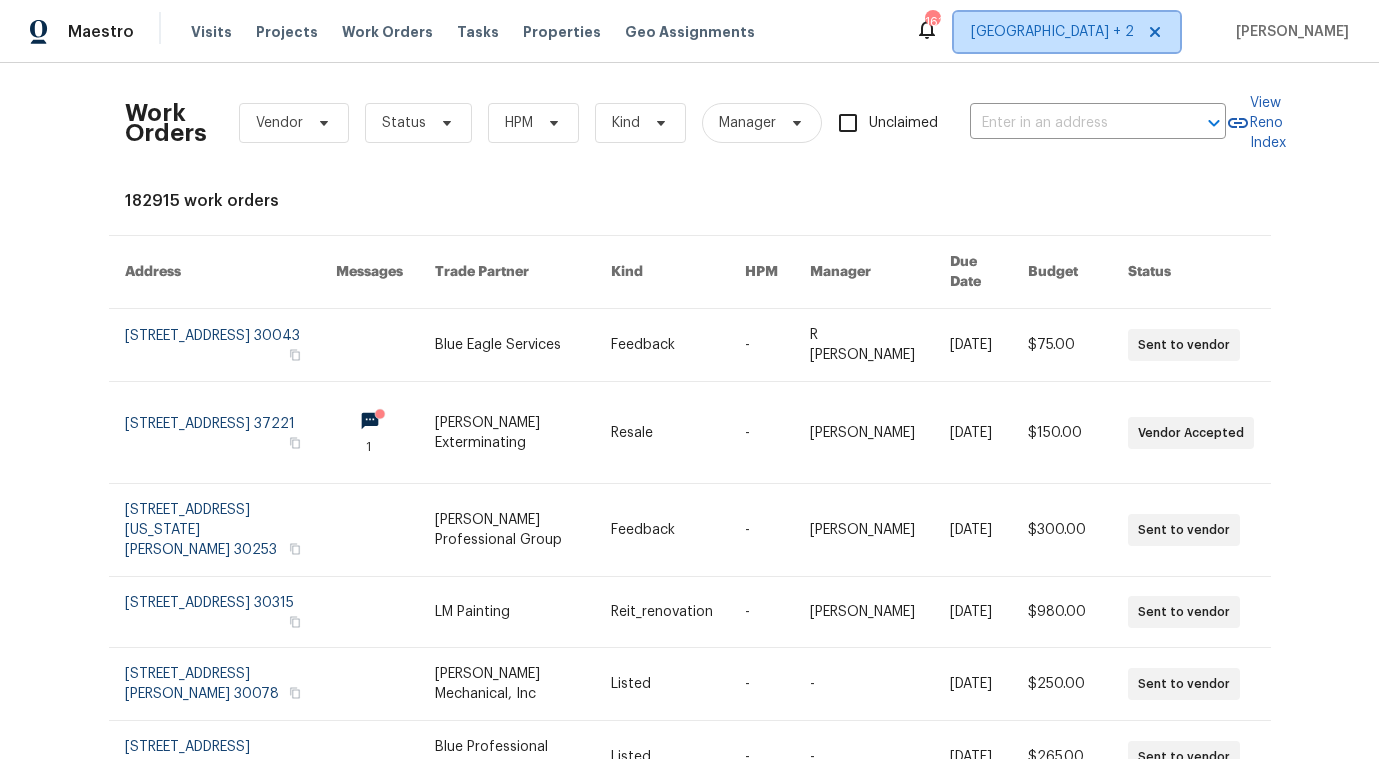 click on "[GEOGRAPHIC_DATA] + 2" at bounding box center (1052, 32) 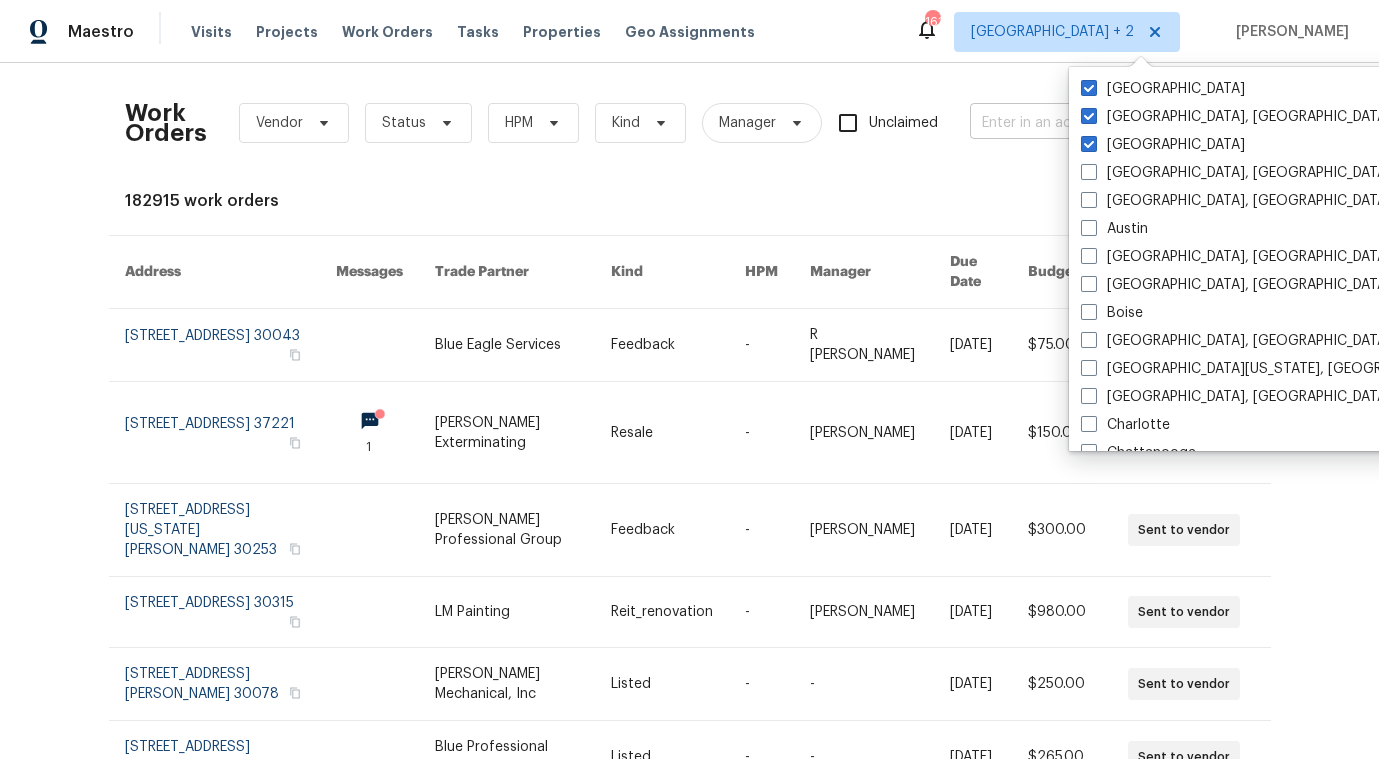 click at bounding box center [1070, 123] 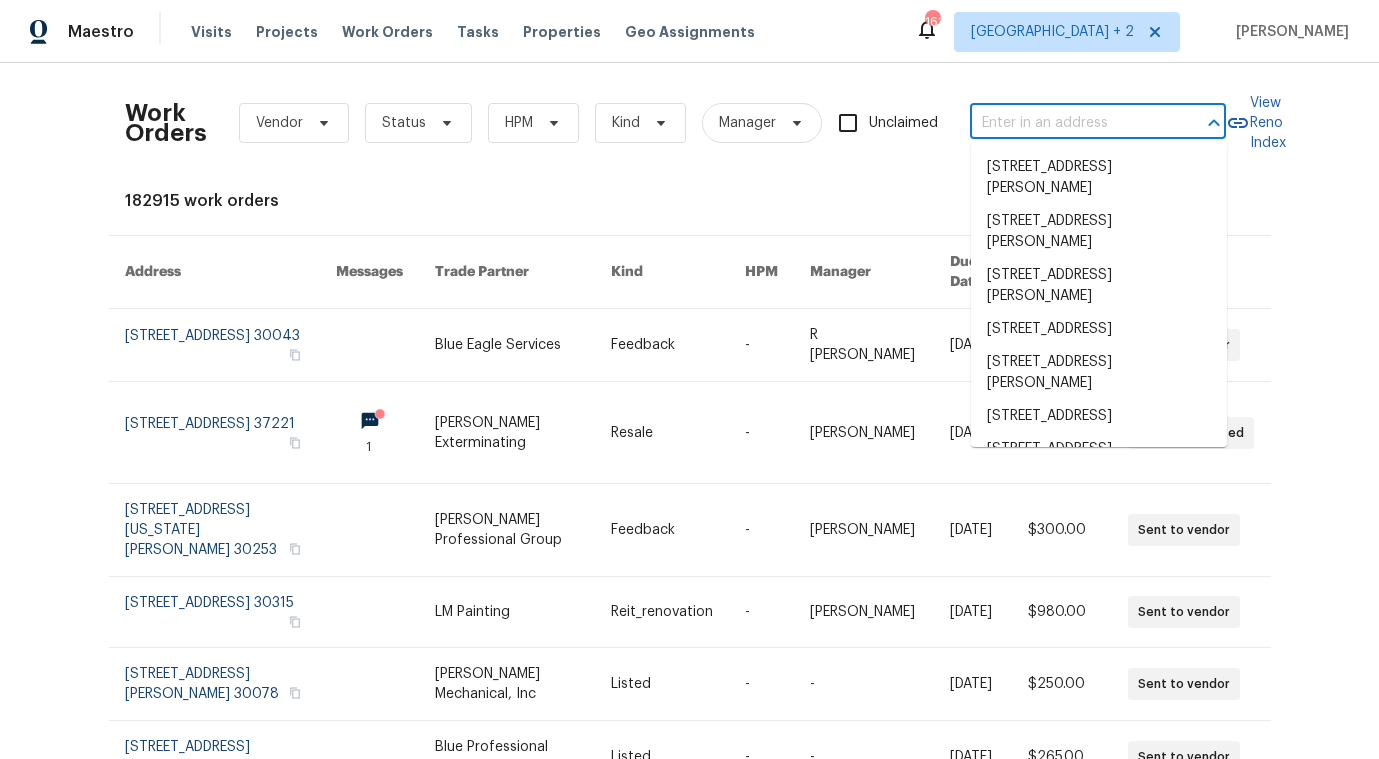 paste on "[PERSON_NAME]" 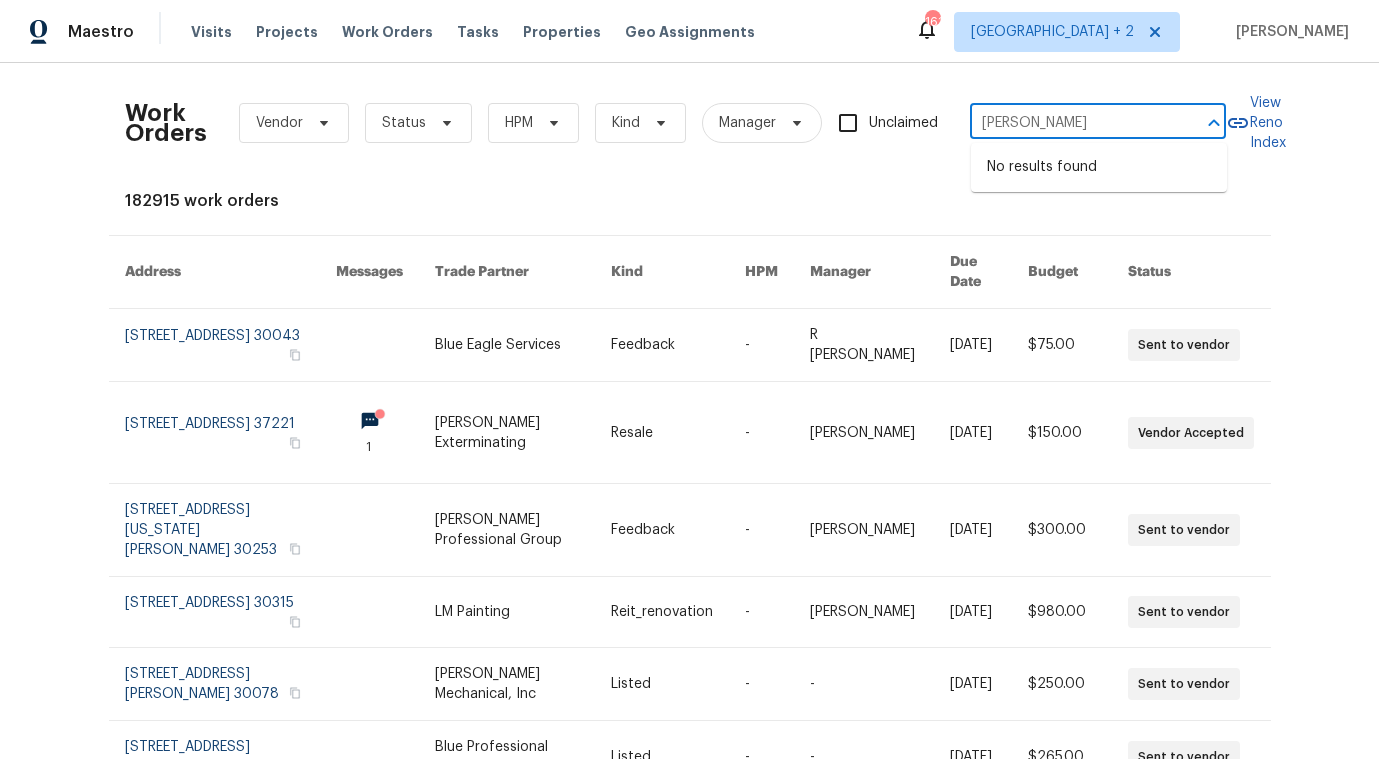 type on "[PERSON_NAME]" 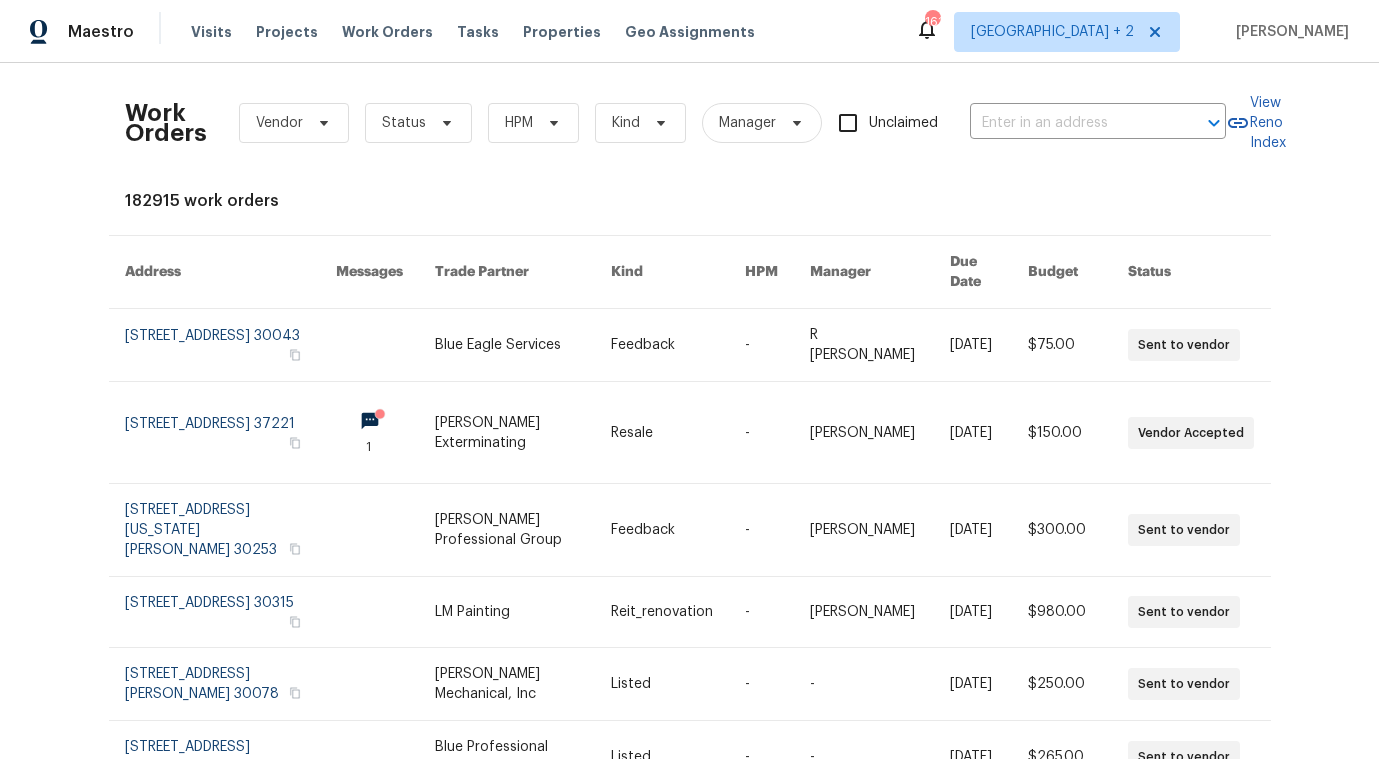 click on "Visits Projects Work Orders Tasks Properties Geo Assignments" at bounding box center [485, 32] 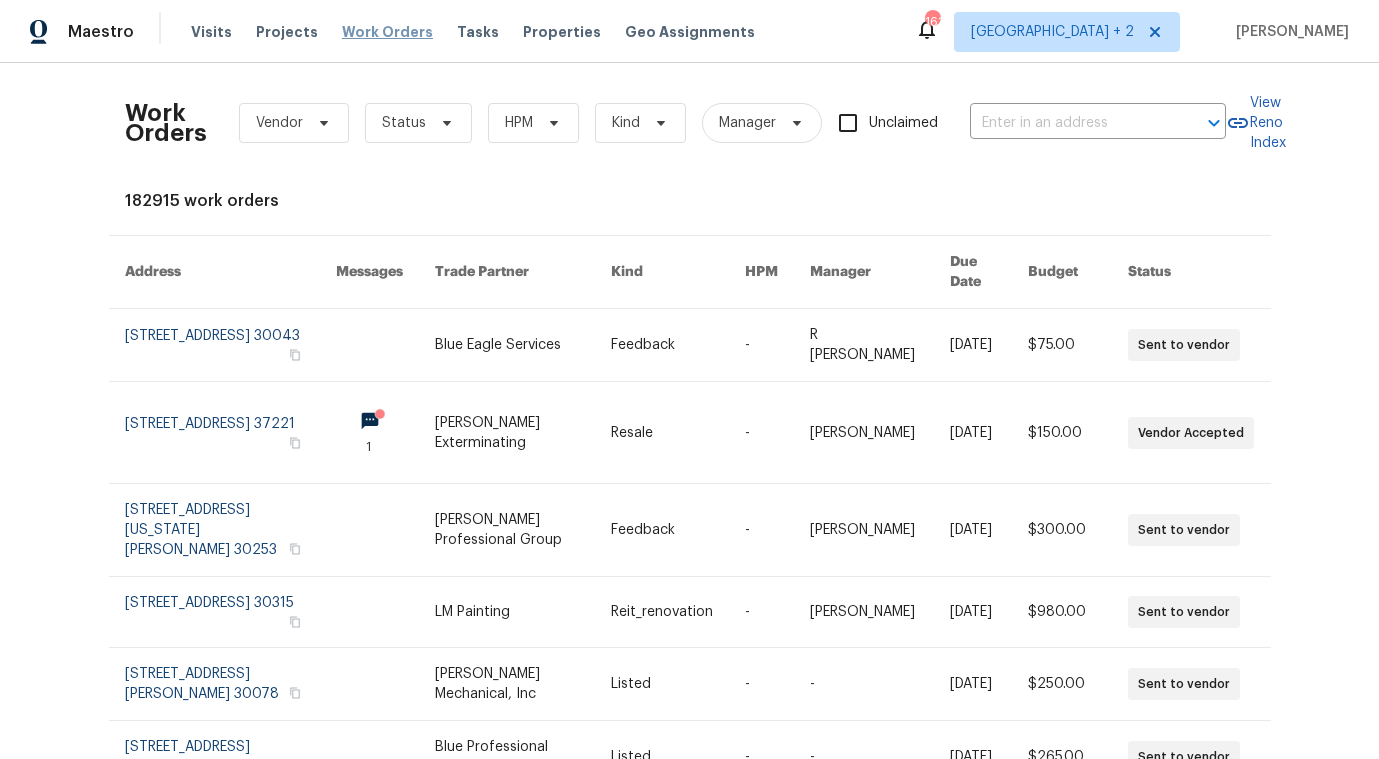 click on "Work Orders" at bounding box center (387, 32) 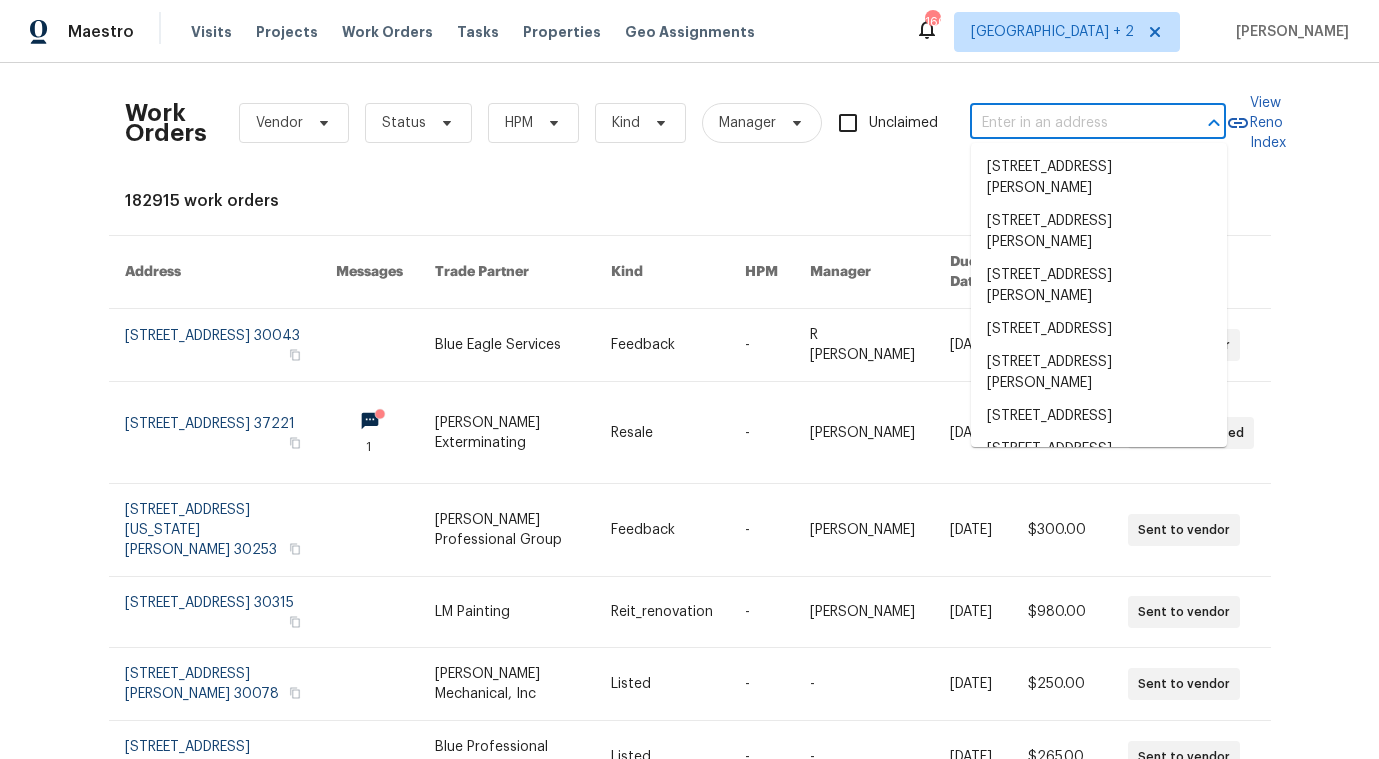click at bounding box center [1070, 123] 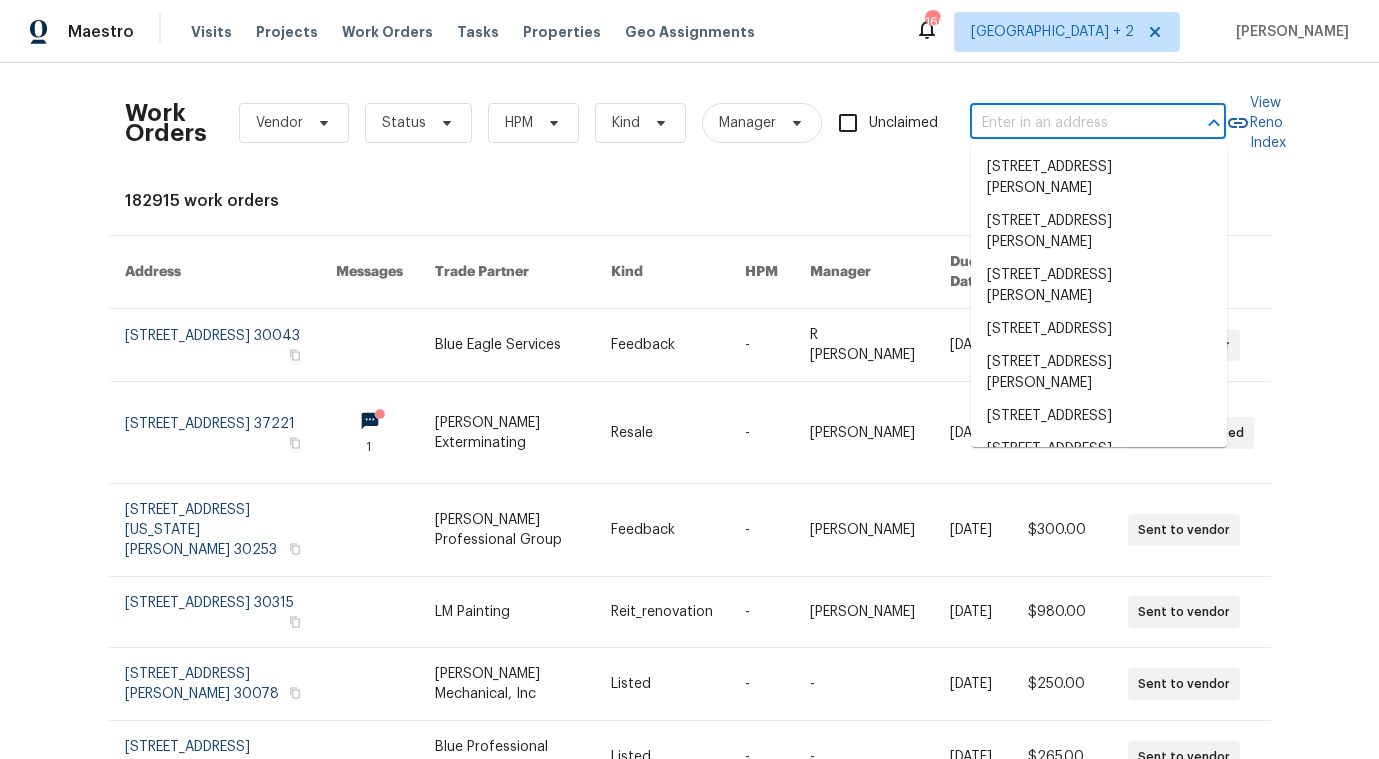 paste on "[STREET_ADDRESS]" 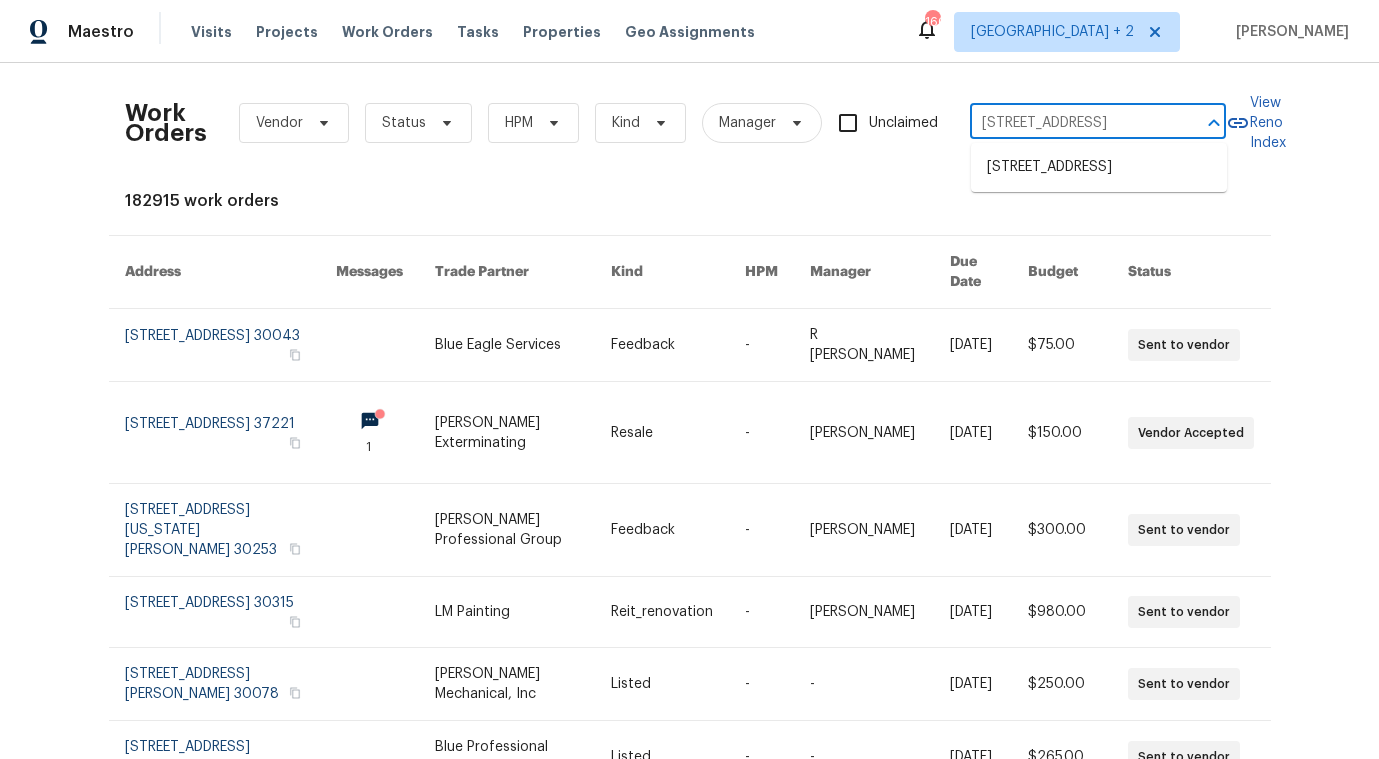 scroll, scrollTop: 0, scrollLeft: 71, axis: horizontal 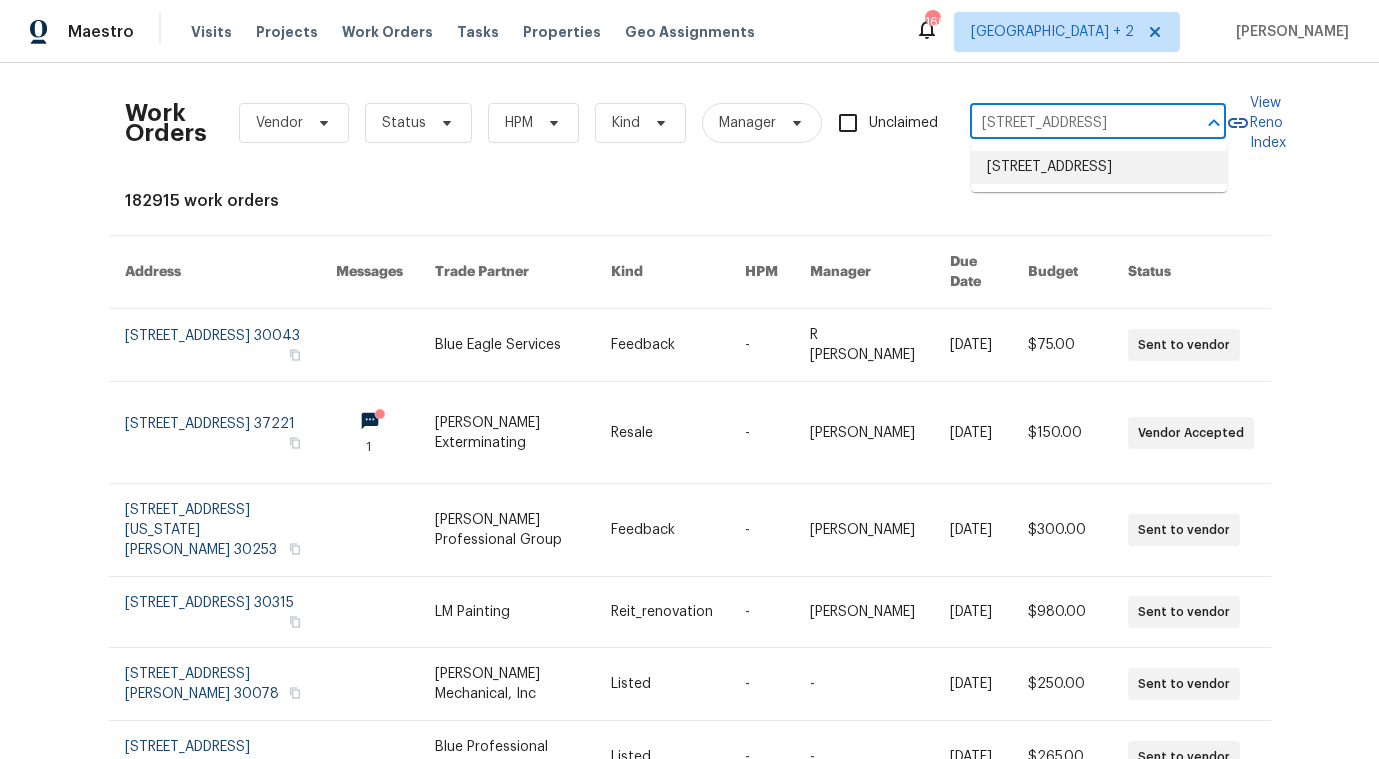 click on "[STREET_ADDRESS]" at bounding box center [1099, 167] 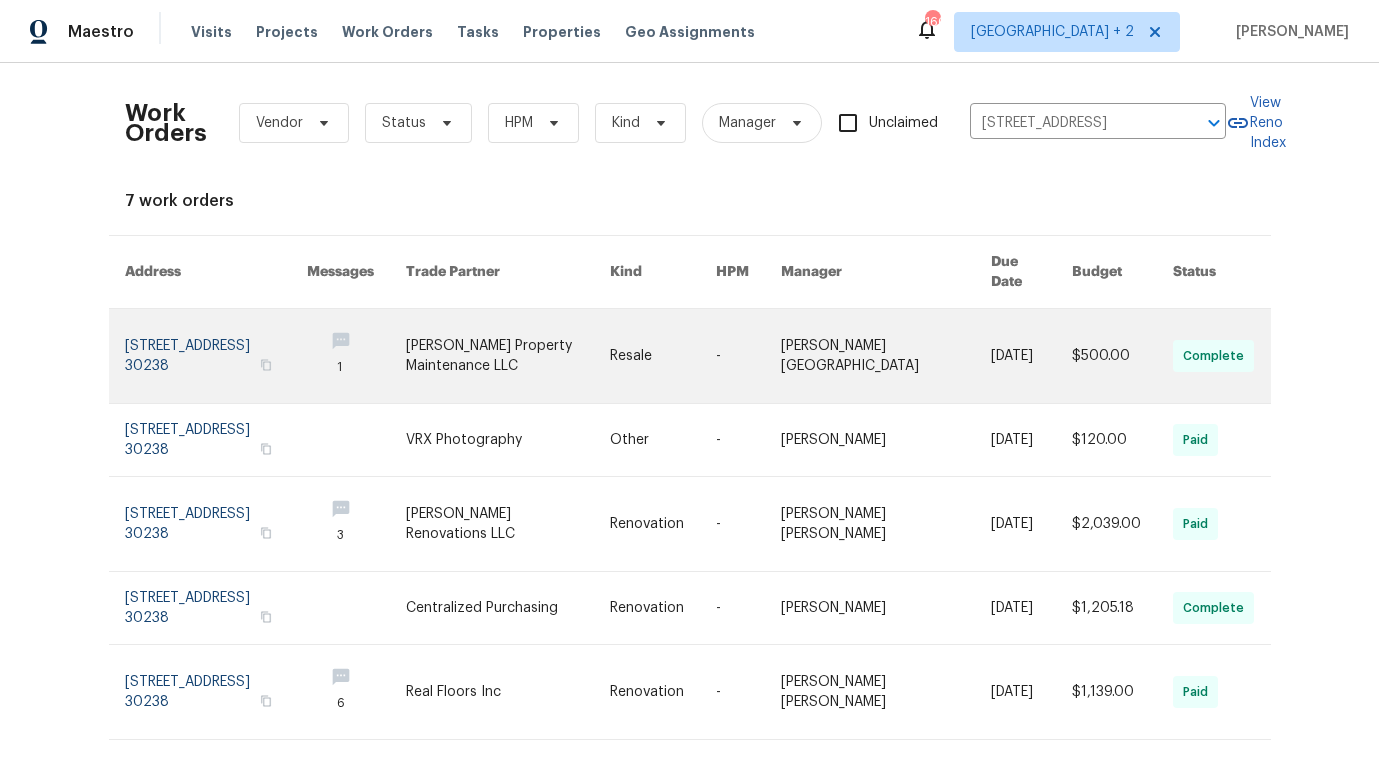 click at bounding box center (508, 356) 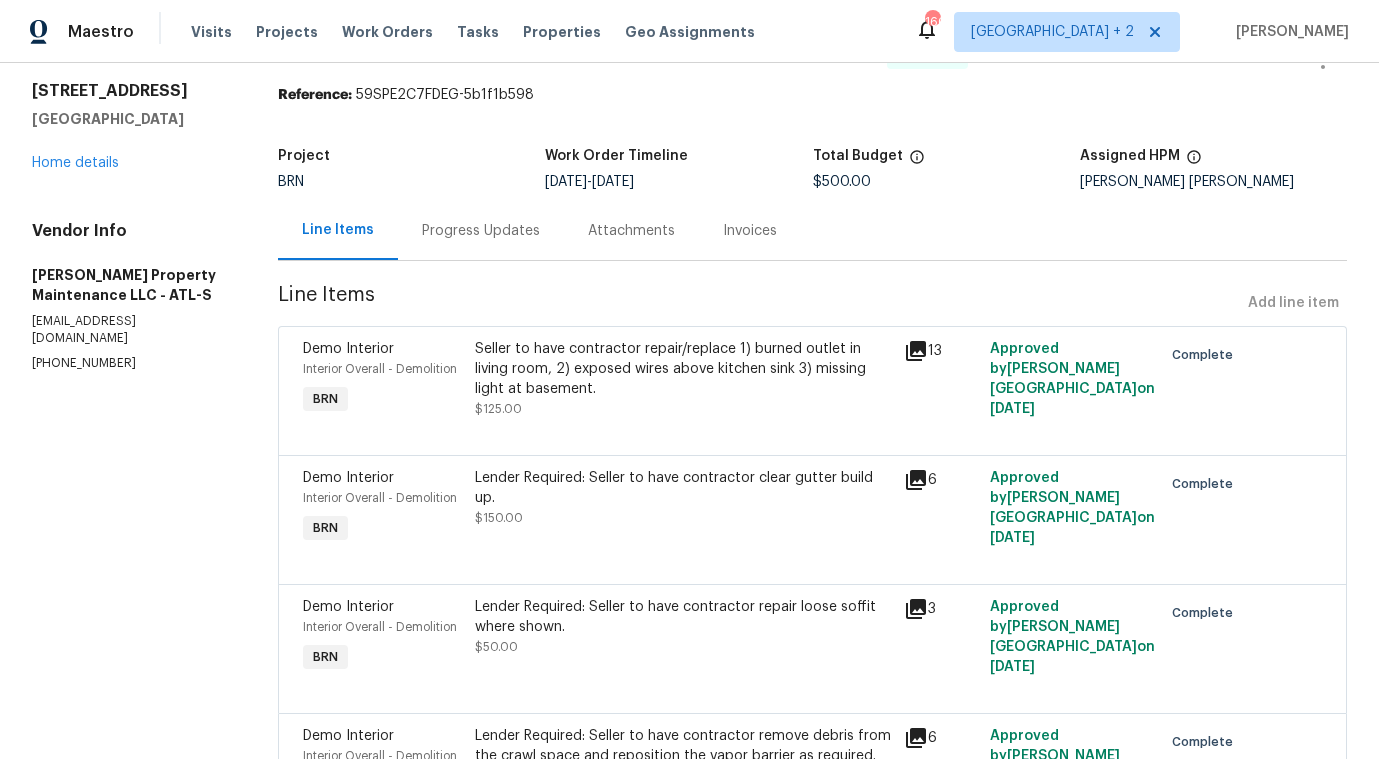 scroll, scrollTop: 161, scrollLeft: 0, axis: vertical 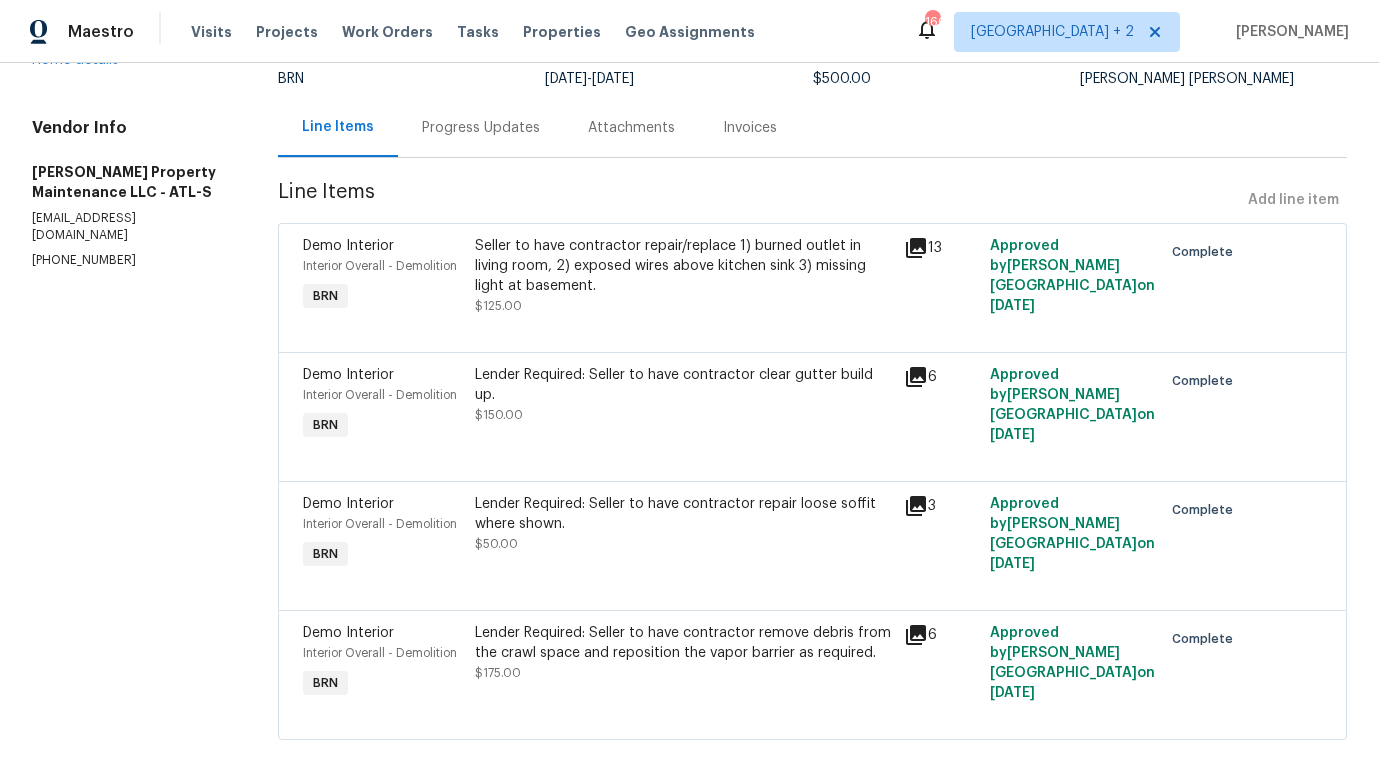 click 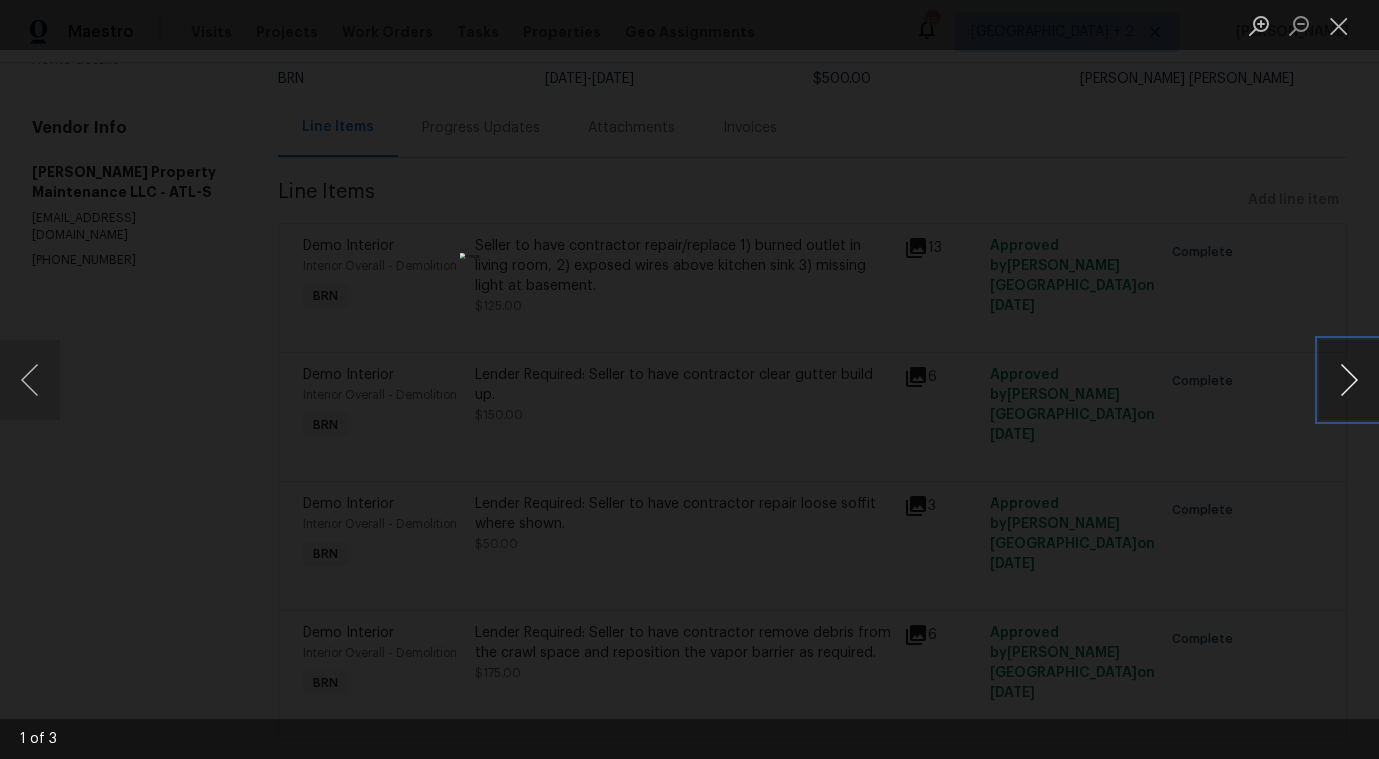 click at bounding box center (1349, 380) 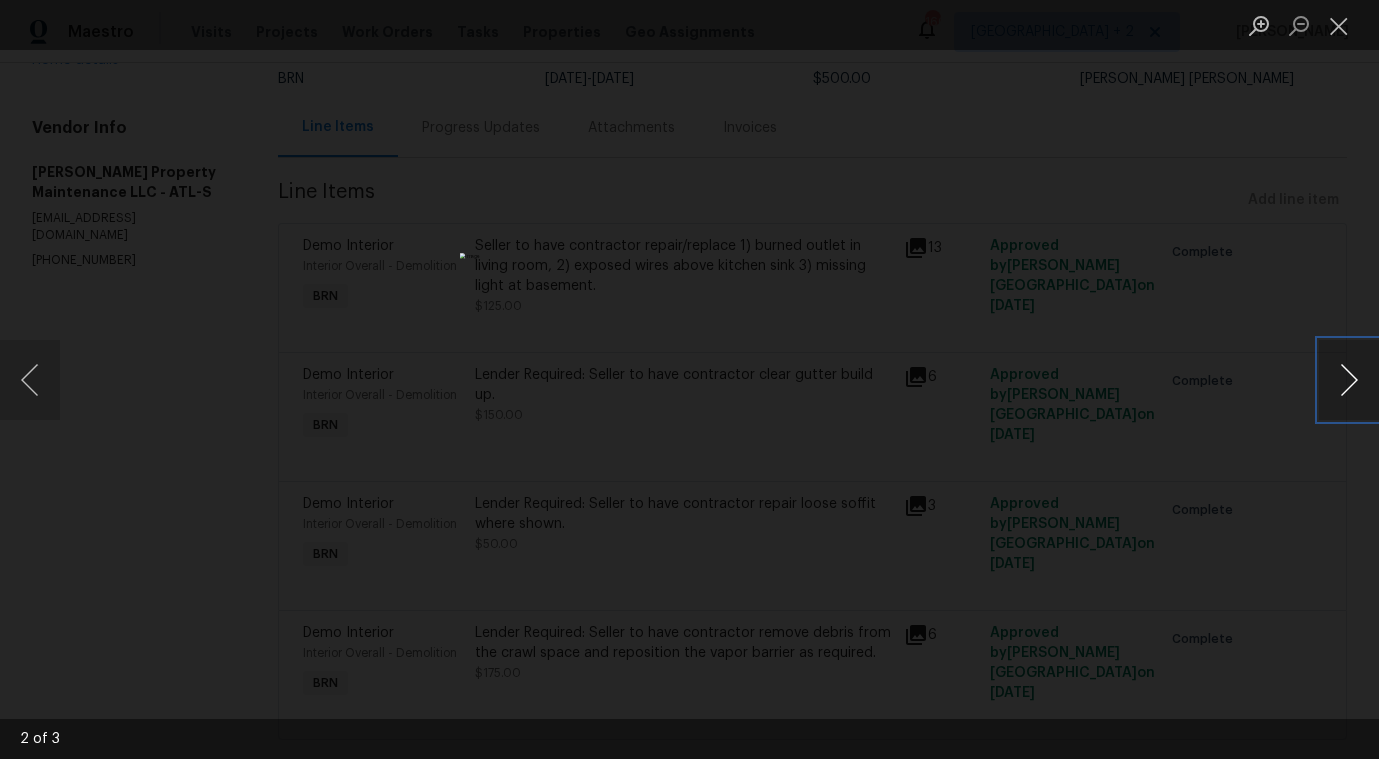 click at bounding box center (1349, 380) 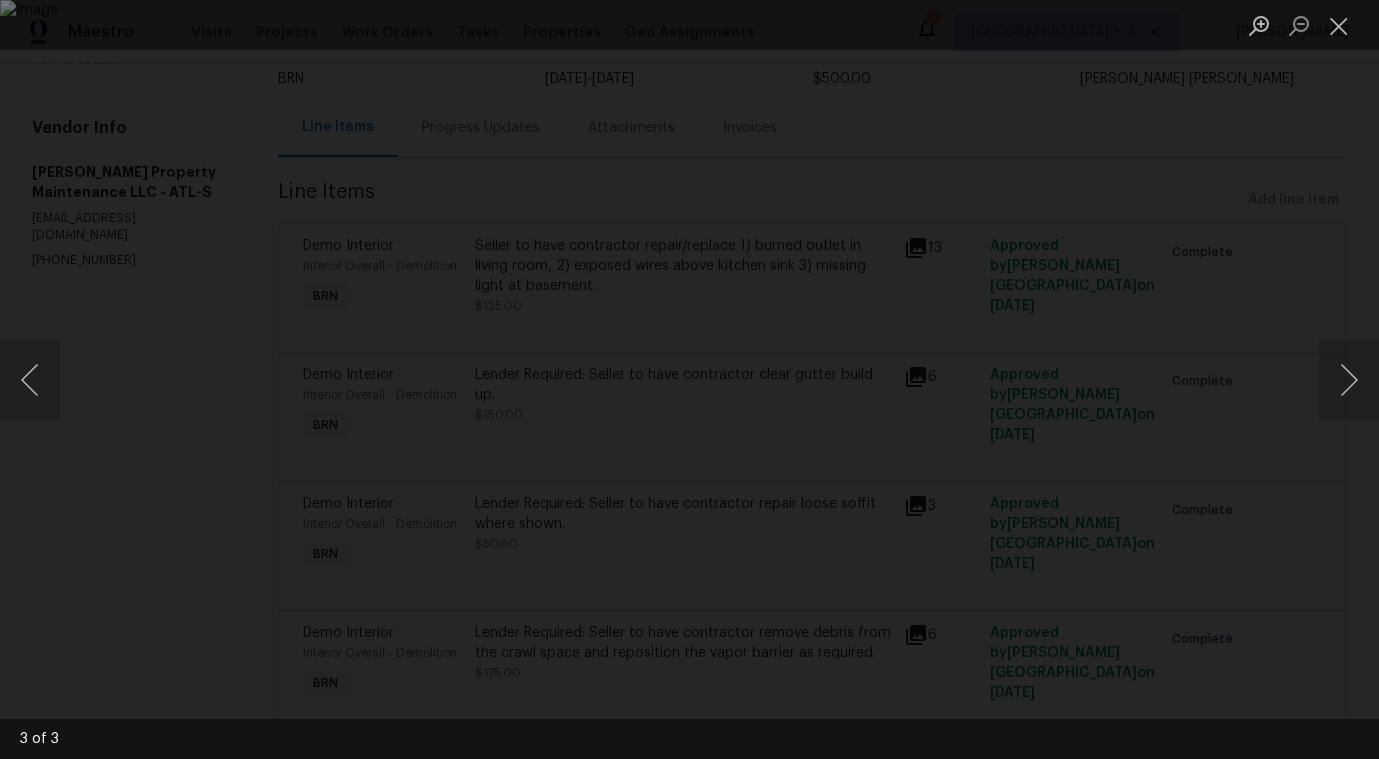 click at bounding box center (689, 379) 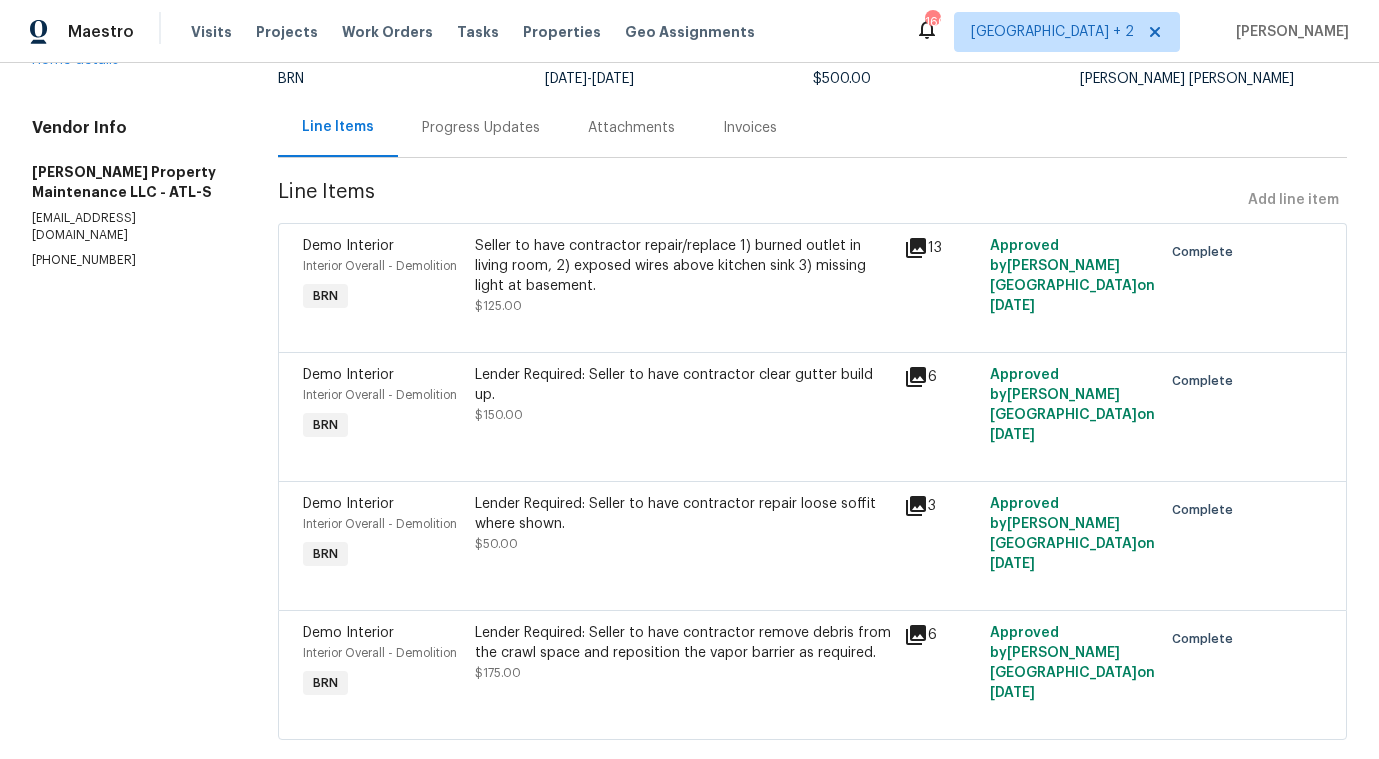 click 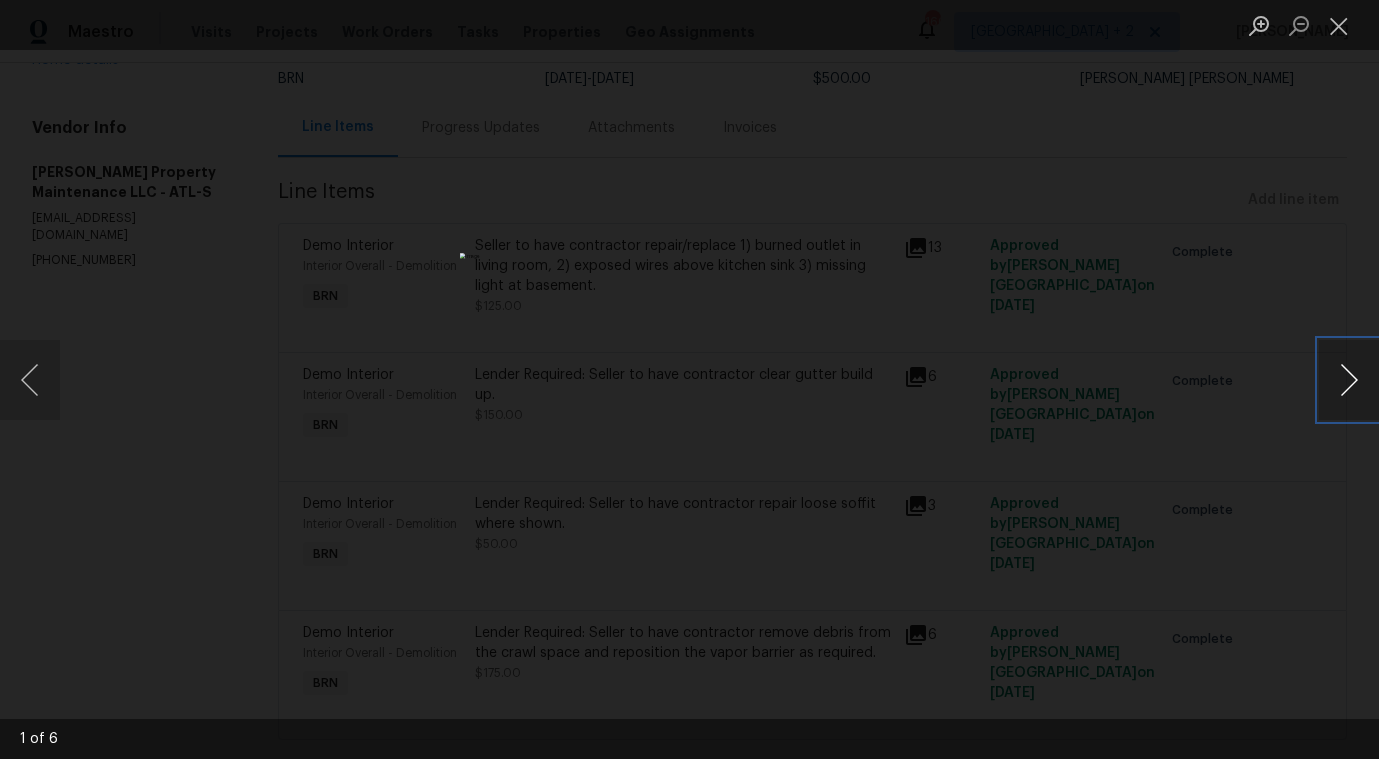 click at bounding box center (1349, 380) 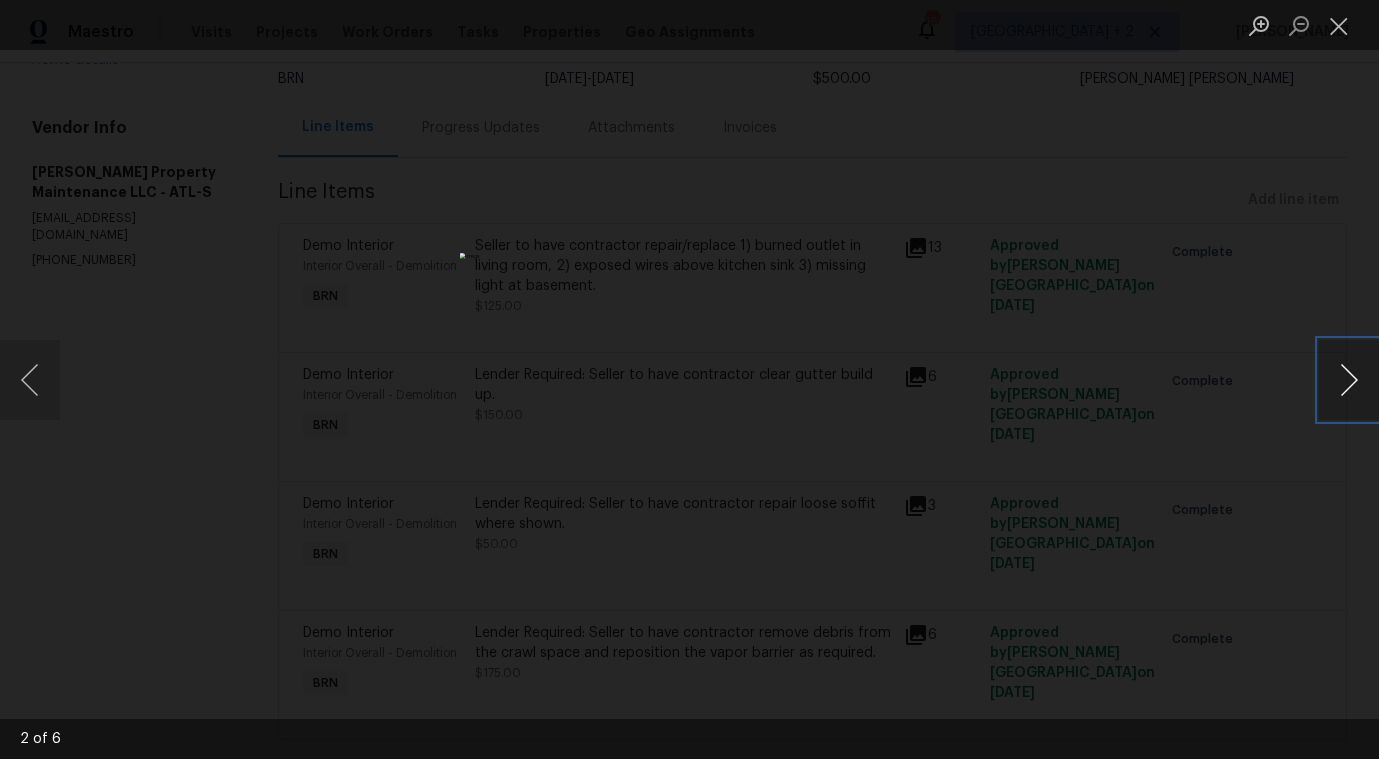 click at bounding box center (1349, 380) 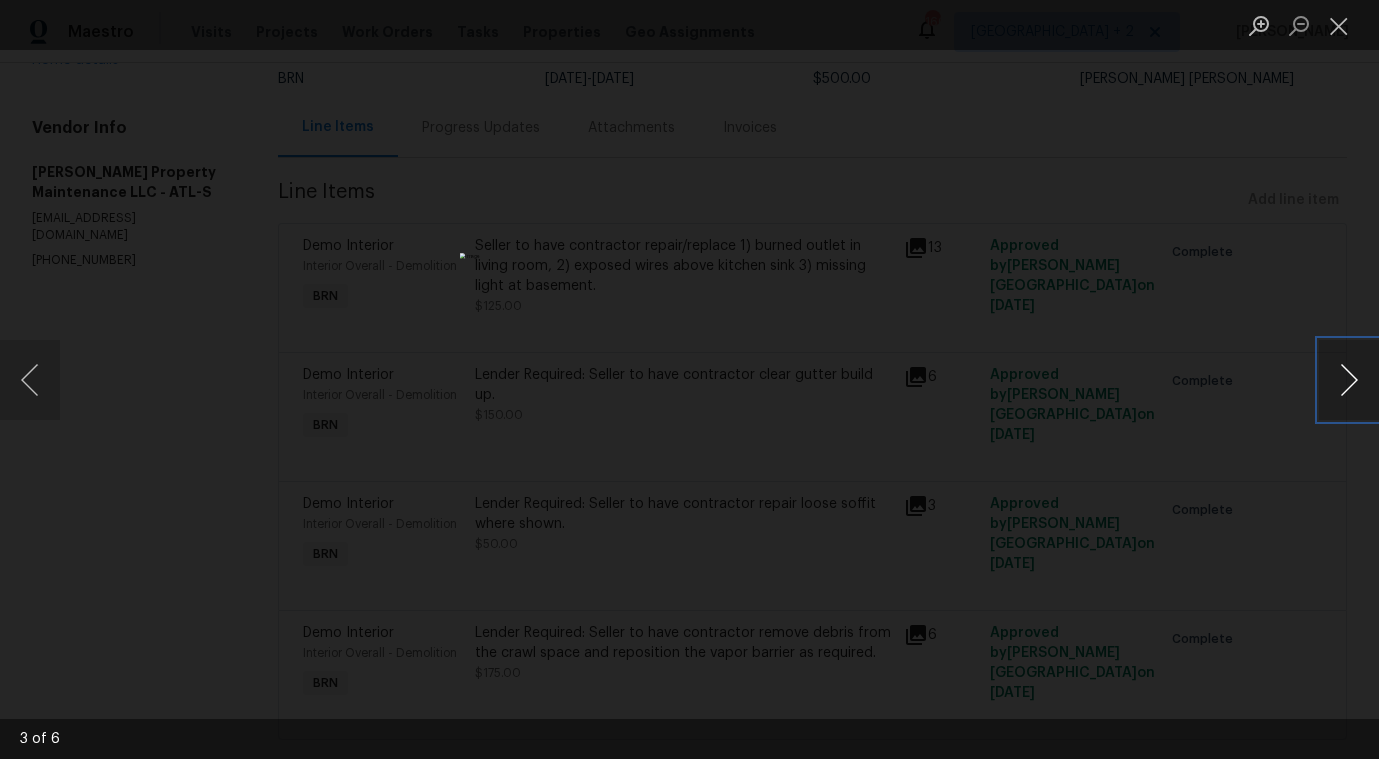 click at bounding box center [1349, 380] 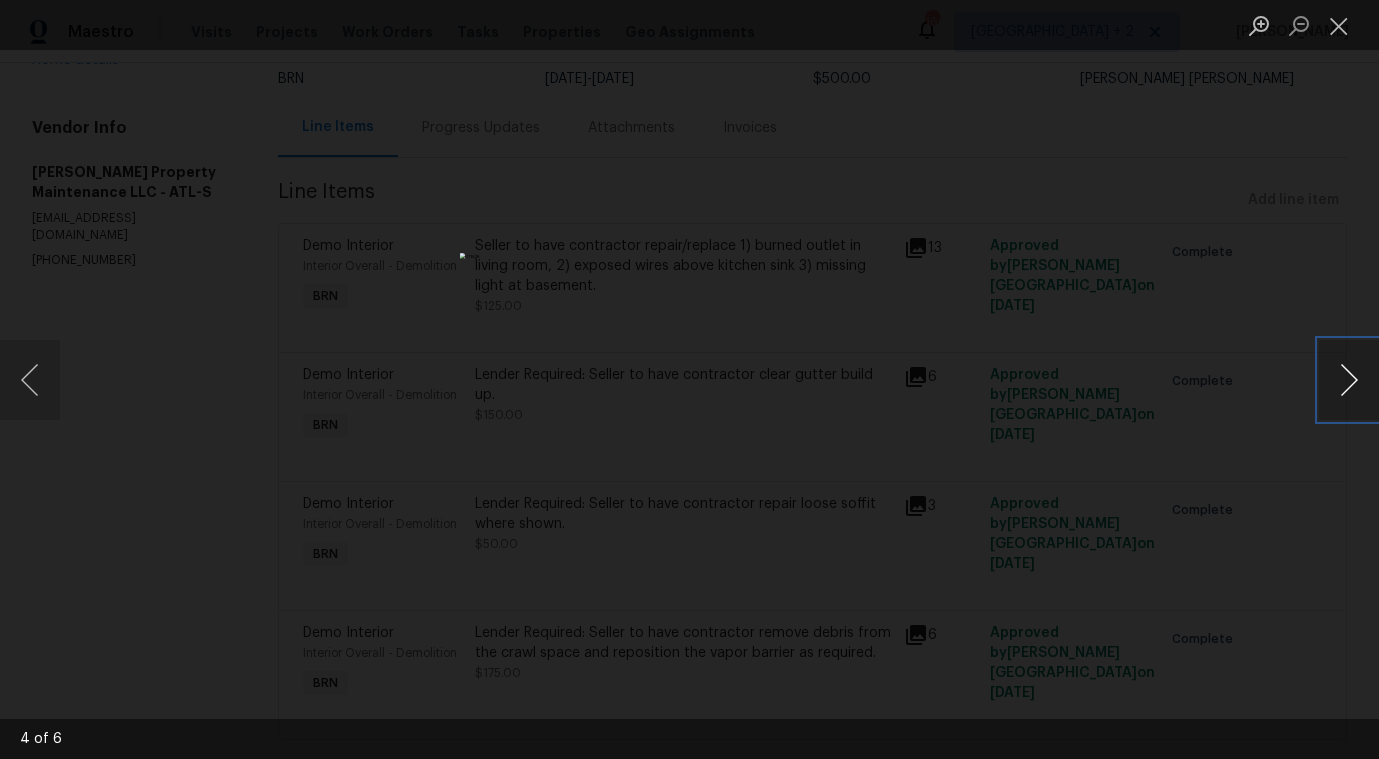 click at bounding box center (1349, 380) 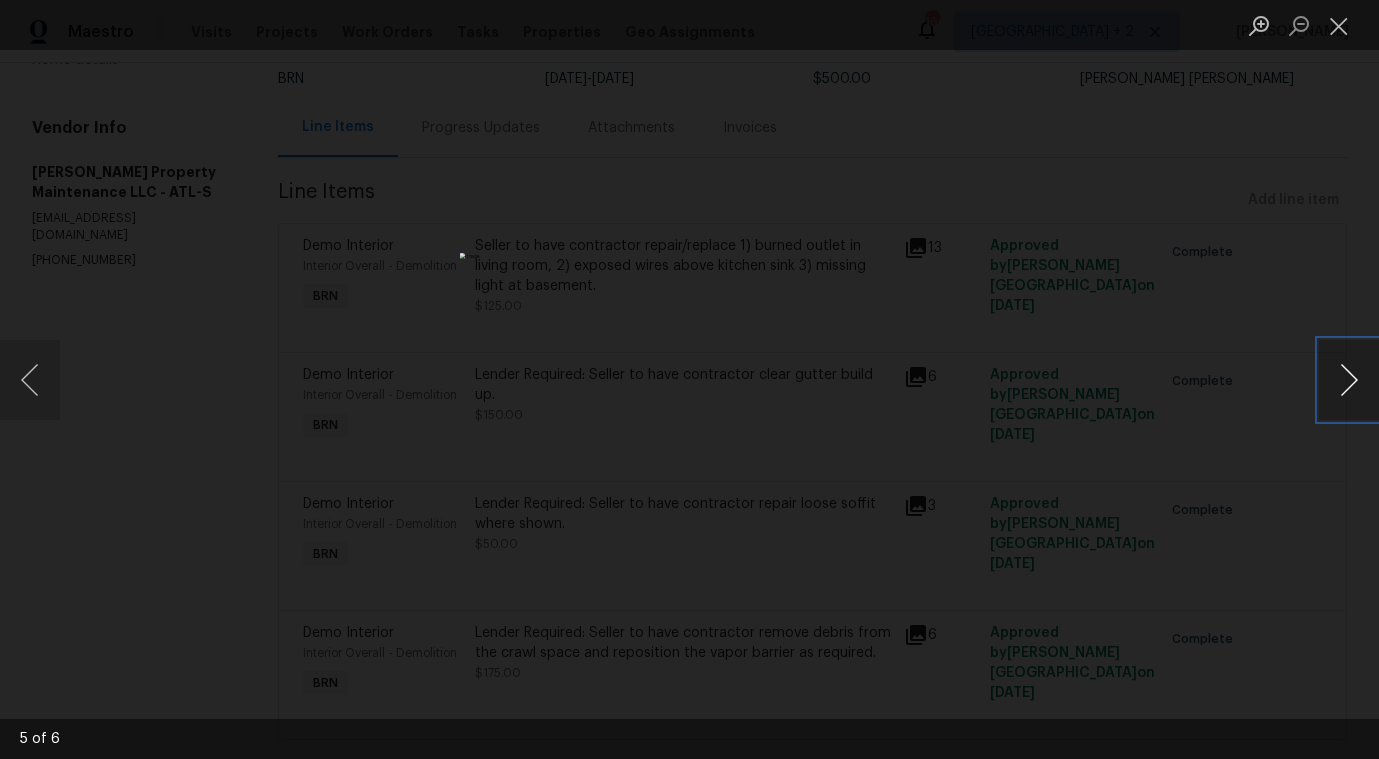 click at bounding box center [1349, 380] 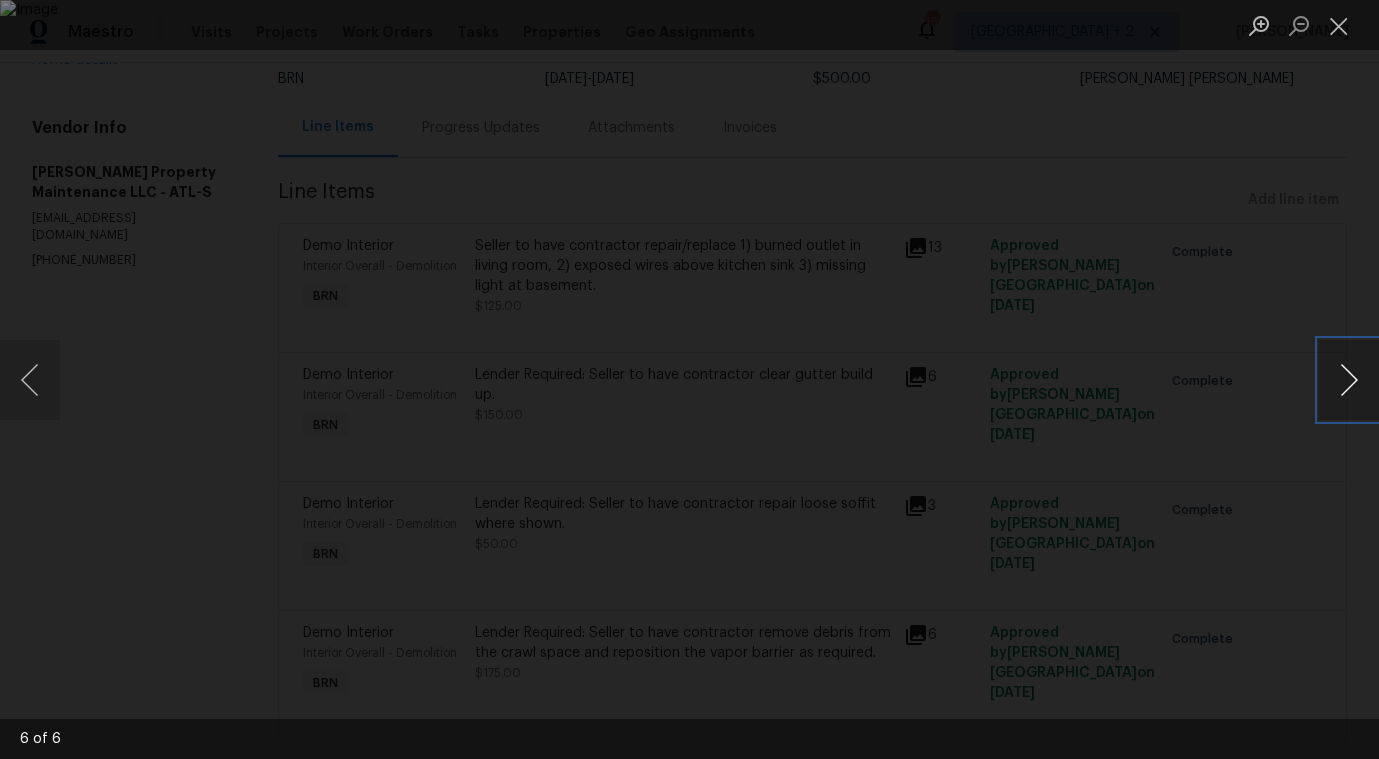 click at bounding box center [1349, 380] 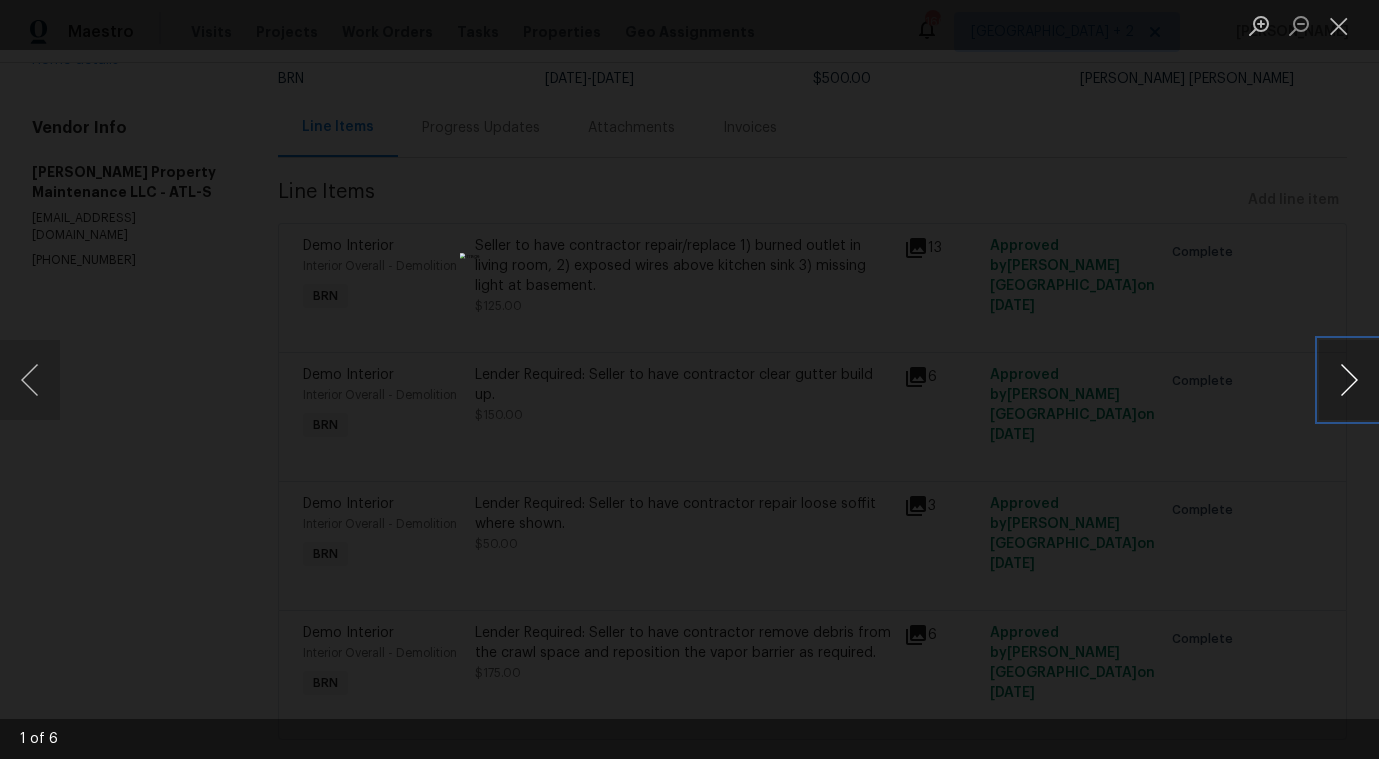 click at bounding box center (1349, 380) 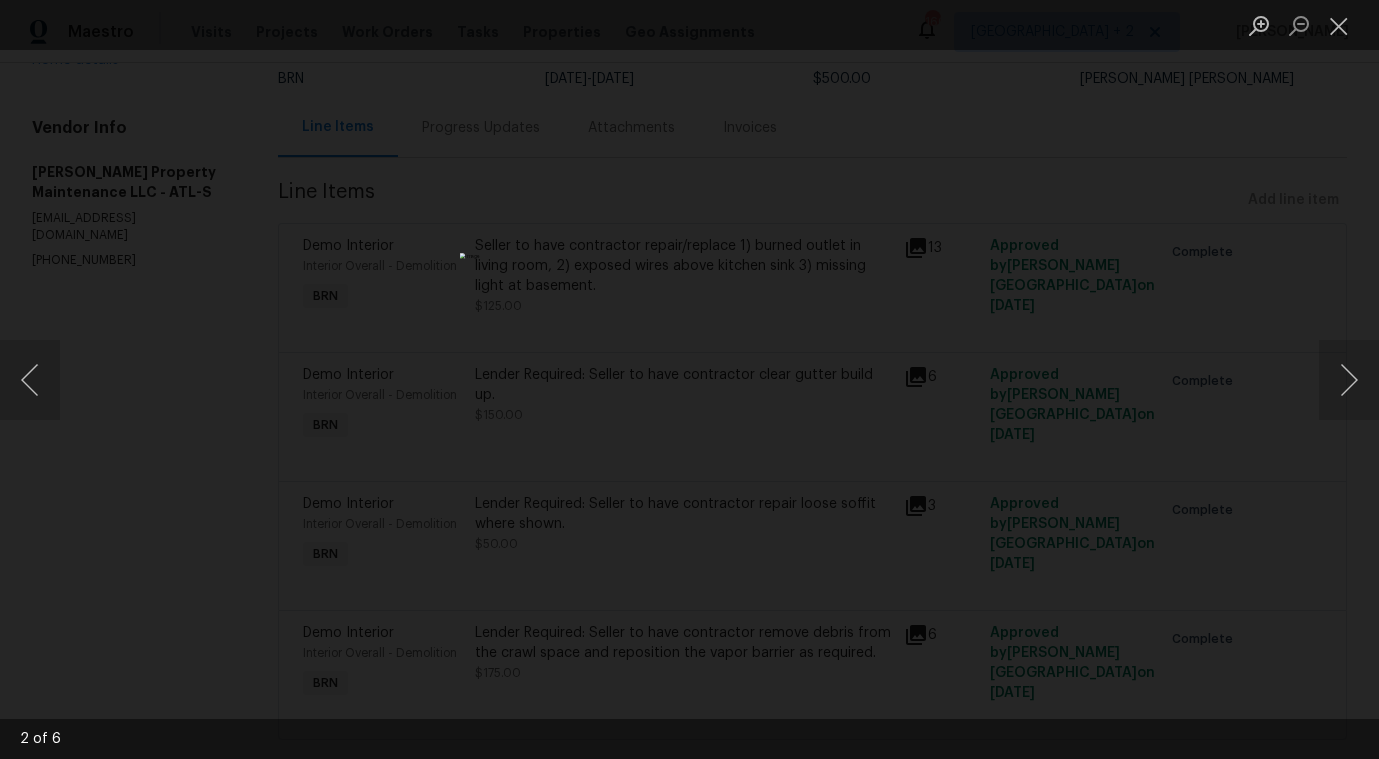 click at bounding box center [689, 379] 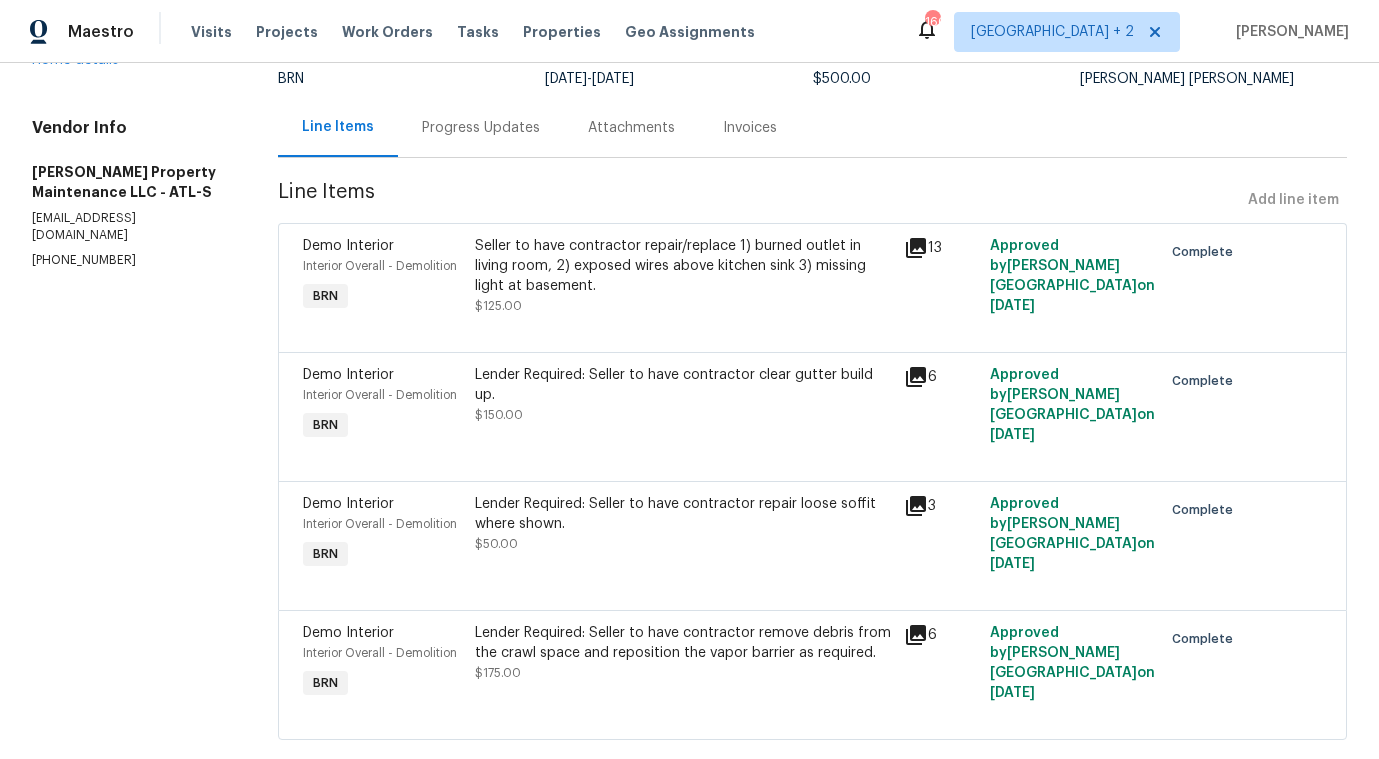 click on "Progress Updates" at bounding box center [481, 127] 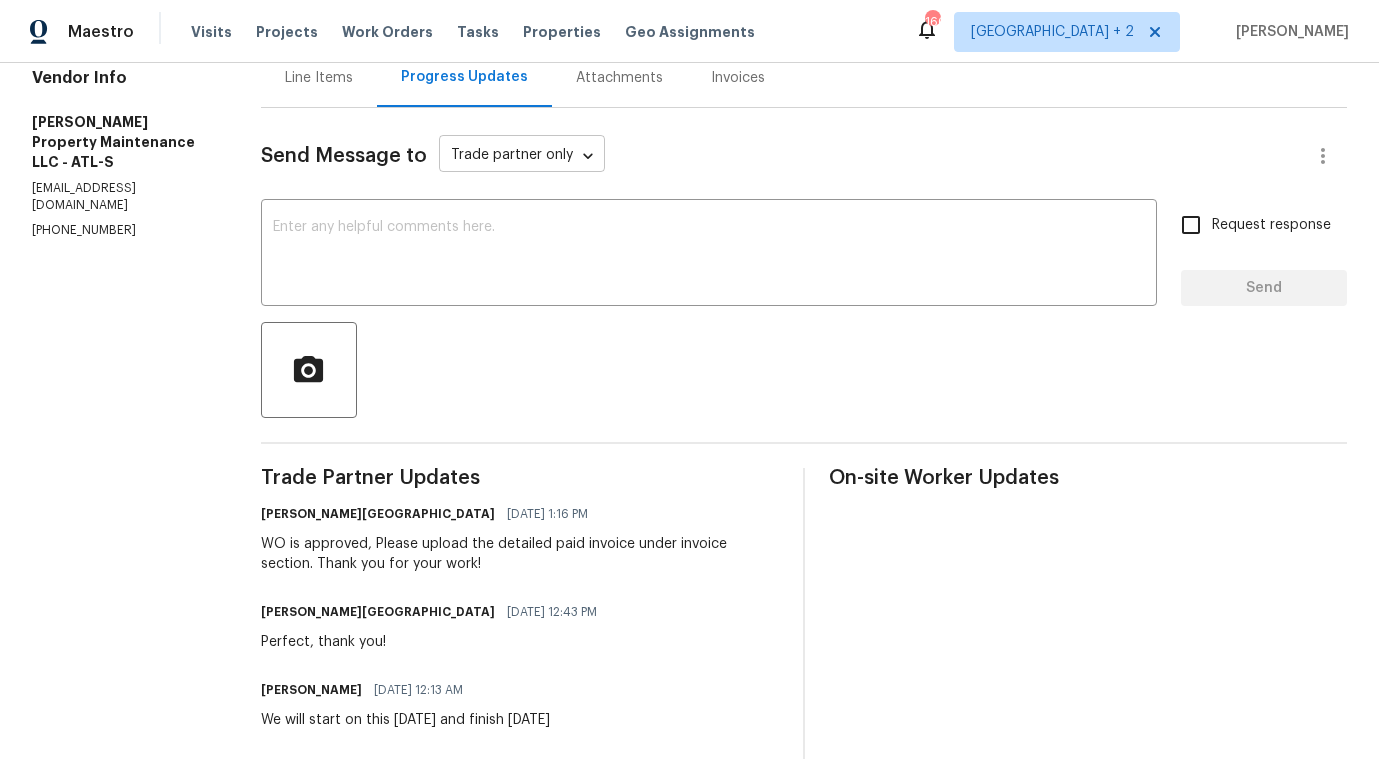 scroll, scrollTop: 377, scrollLeft: 0, axis: vertical 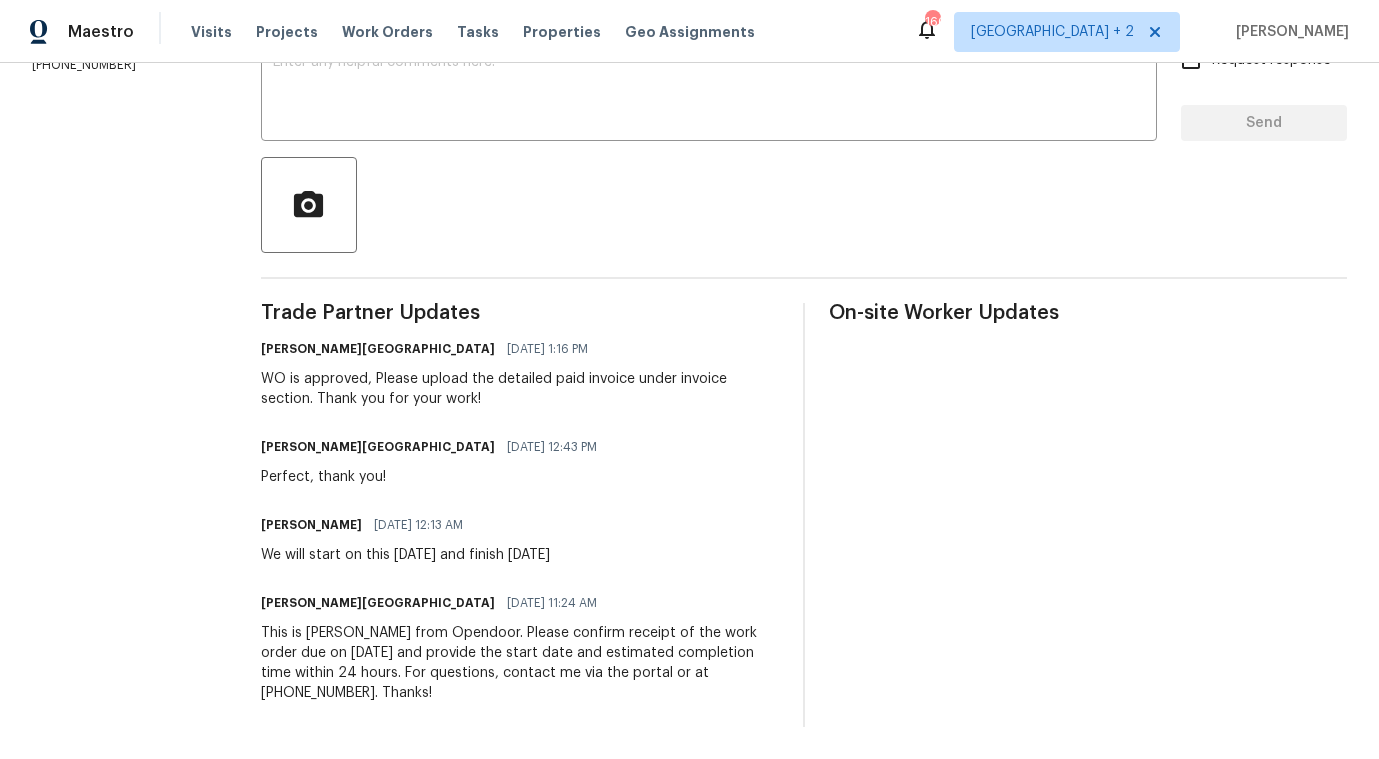 click on "We will start on this [DATE] and finish [DATE]" at bounding box center (405, 555) 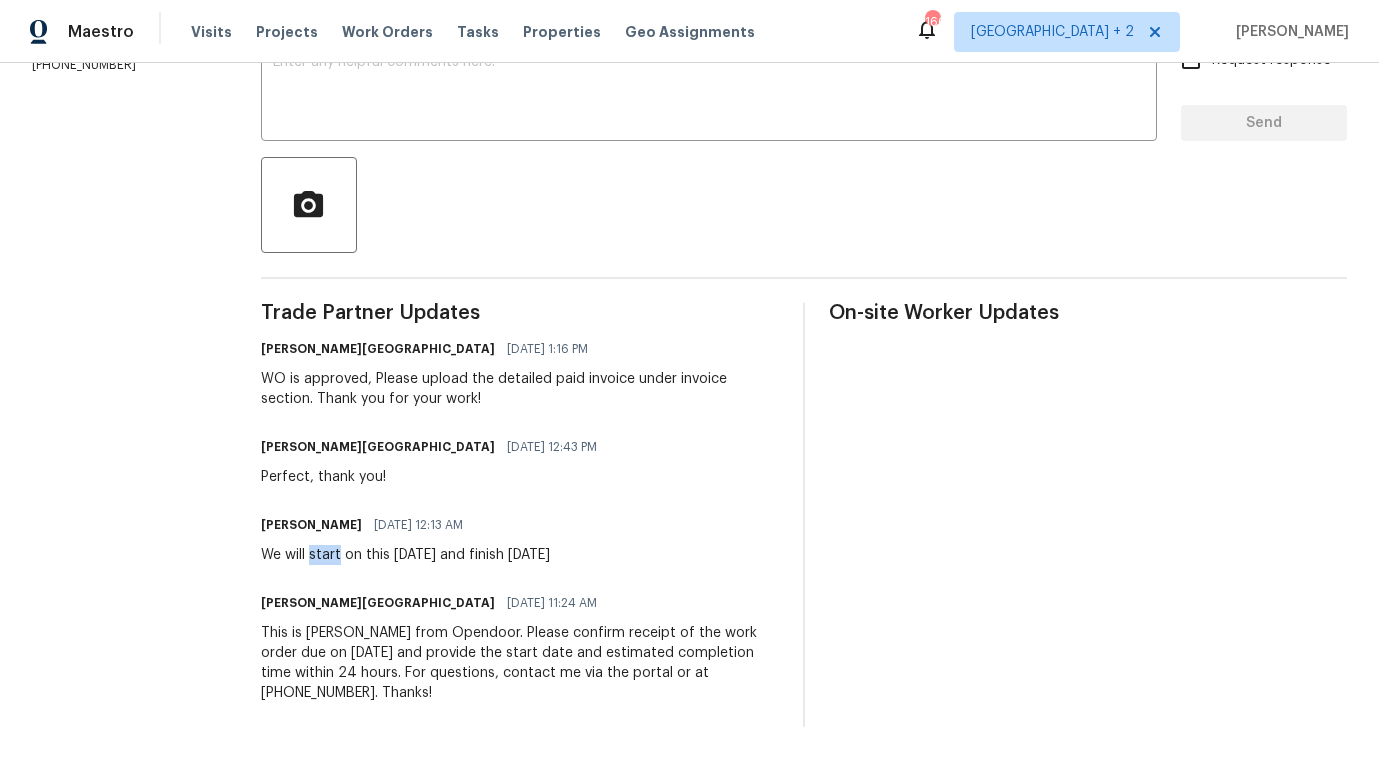 click on "We will start on this [DATE] and finish [DATE]" at bounding box center [405, 555] 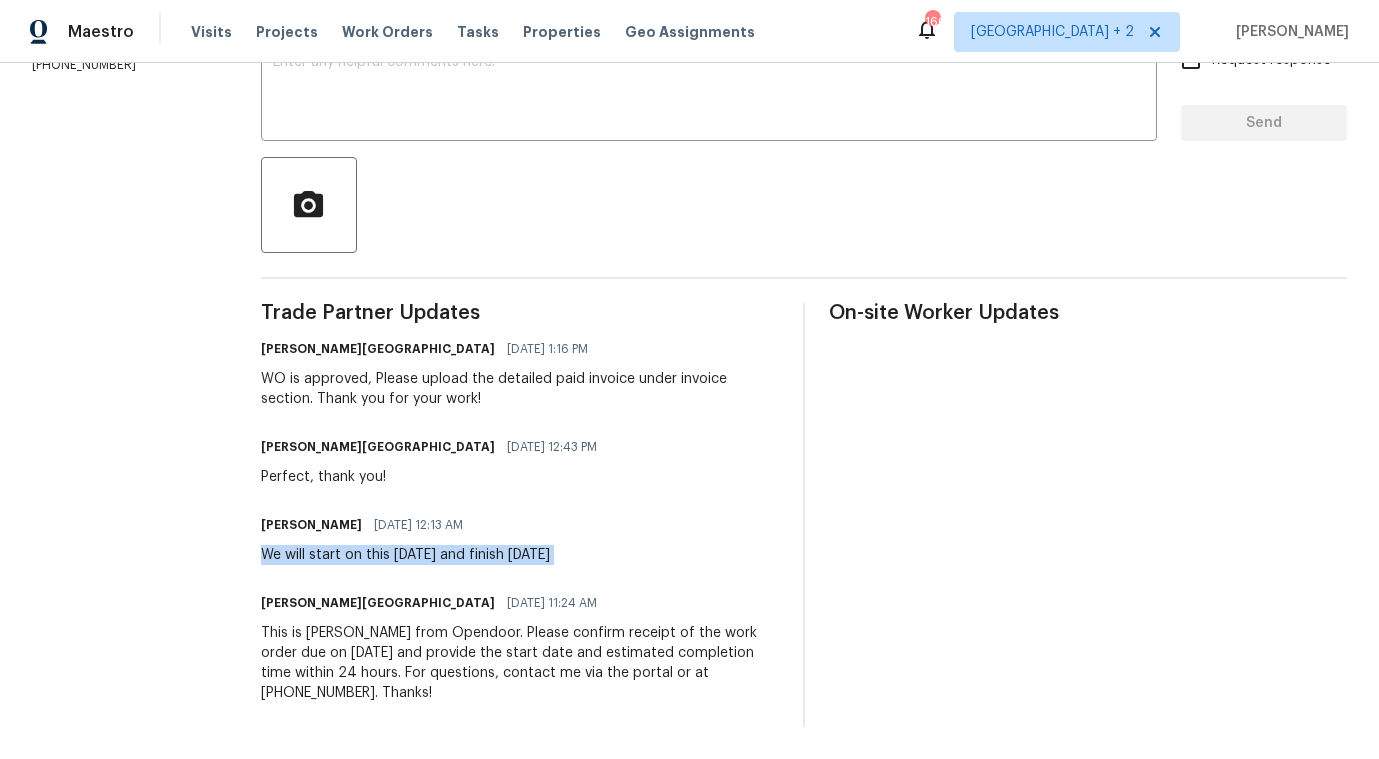 click on "We will start on this [DATE] and finish [DATE]" at bounding box center [405, 555] 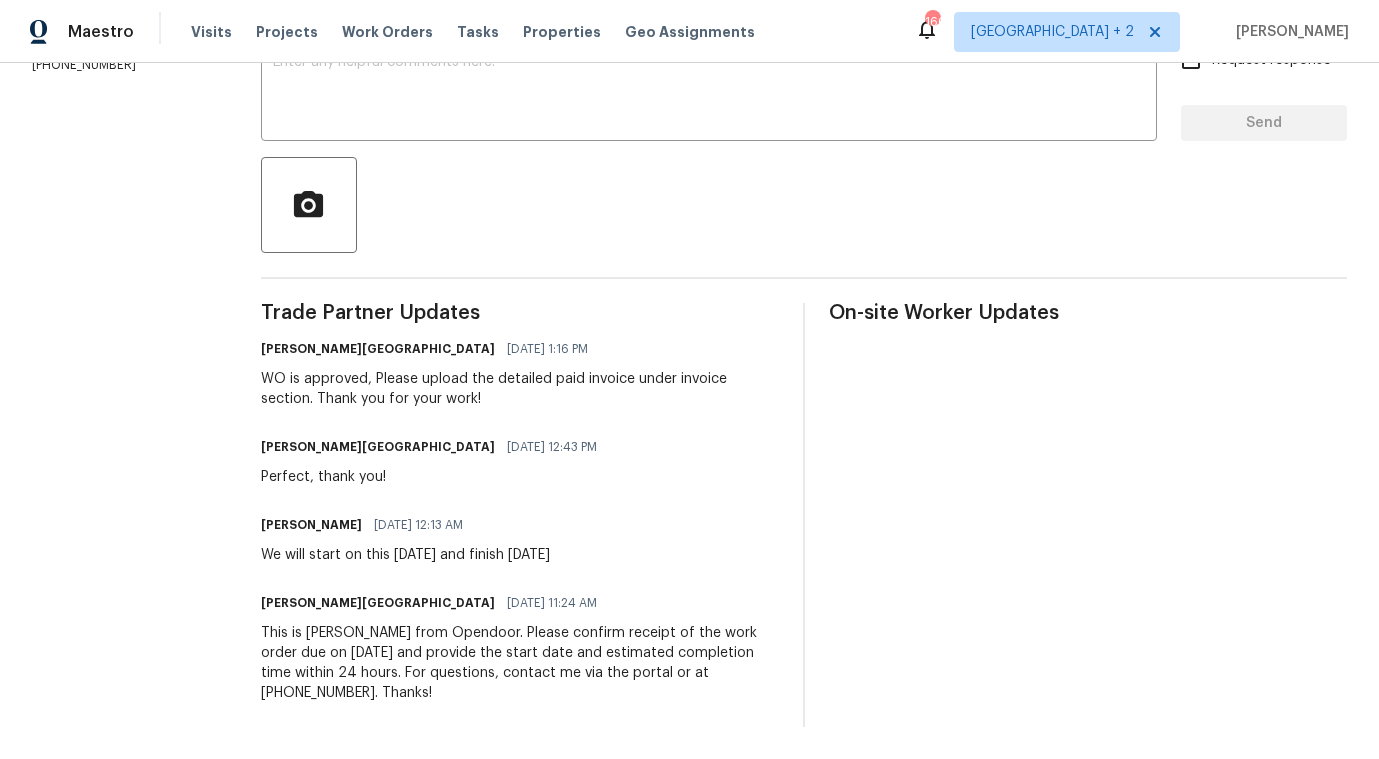 click on "Perfect, thank you!" at bounding box center (435, 477) 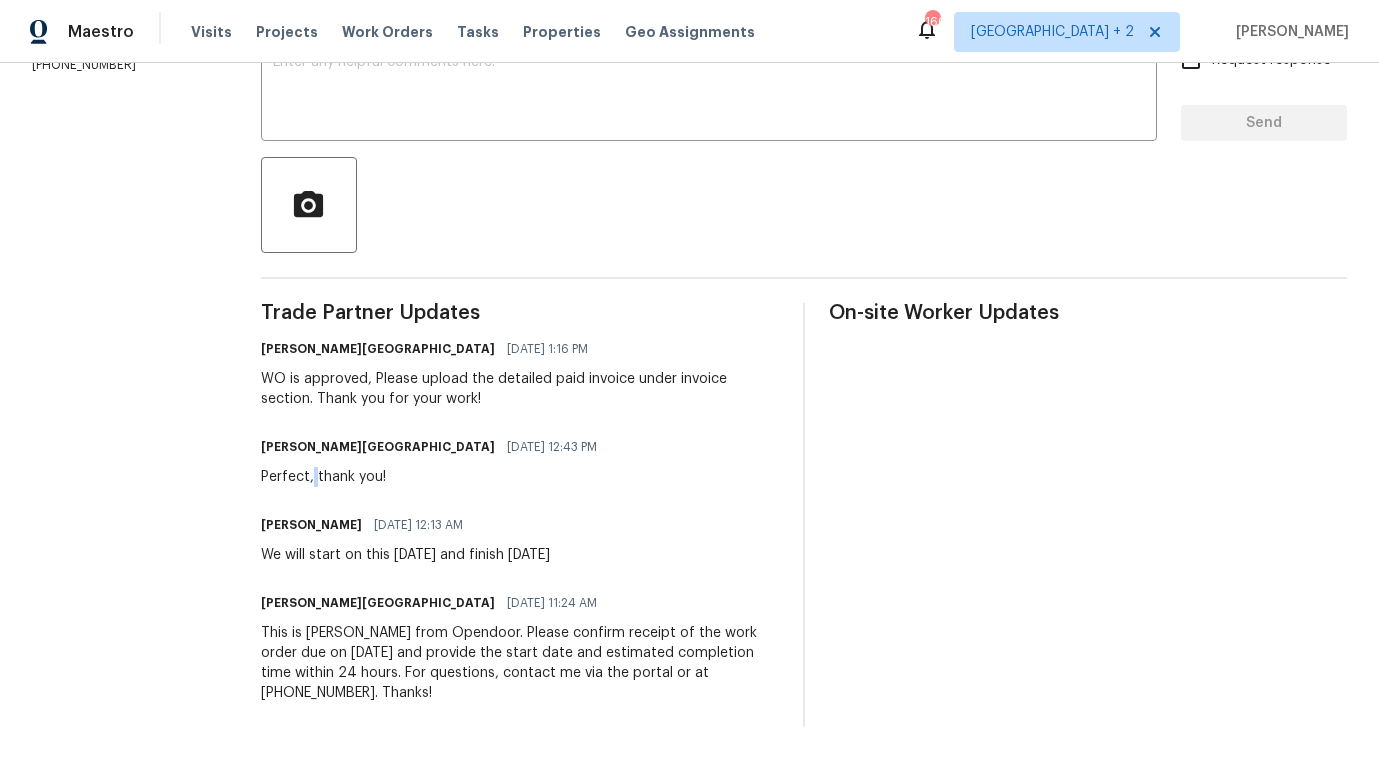 click on "Perfect, thank you!" at bounding box center [435, 477] 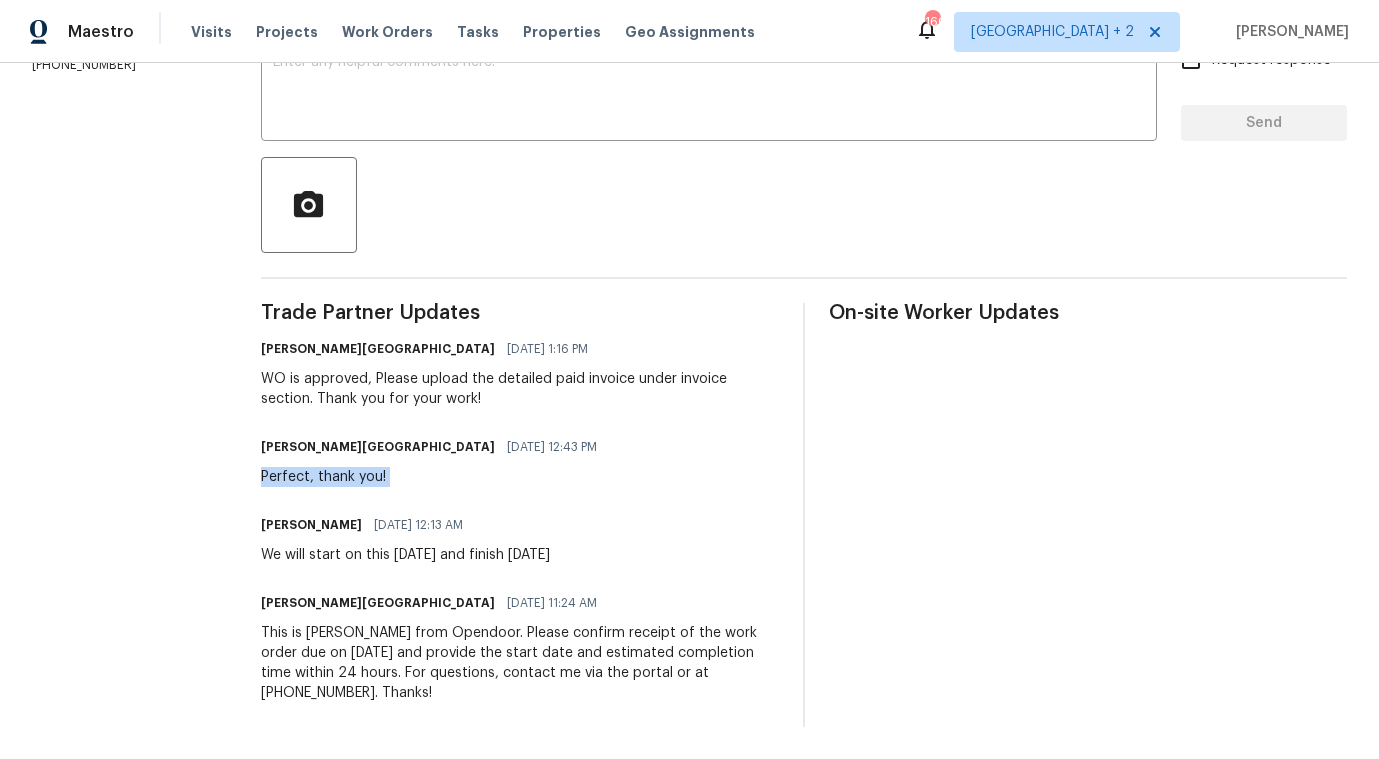 click on "Perfect, thank you!" at bounding box center (435, 477) 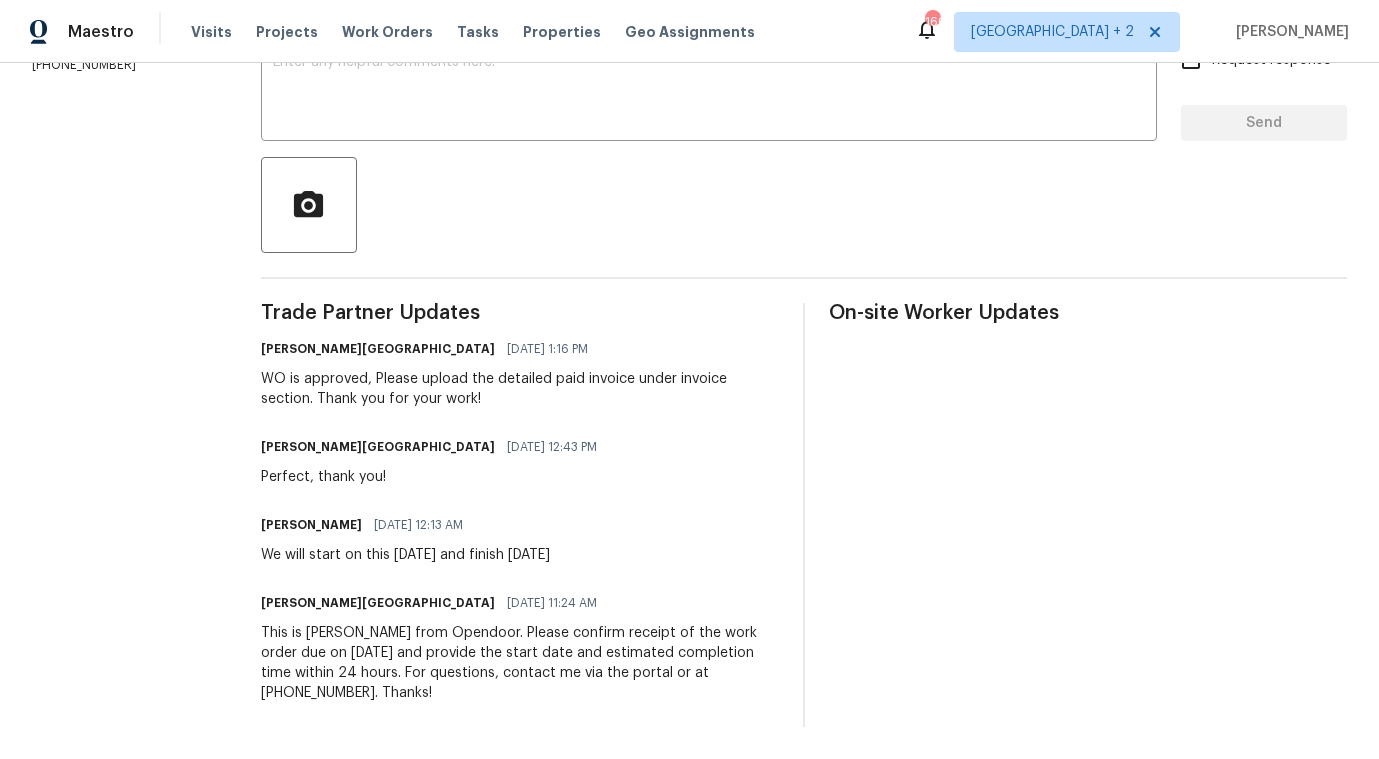 click on "WO is approved, Please upload the detailed paid invoice under invoice section.  Thank you for your work!" at bounding box center (520, 389) 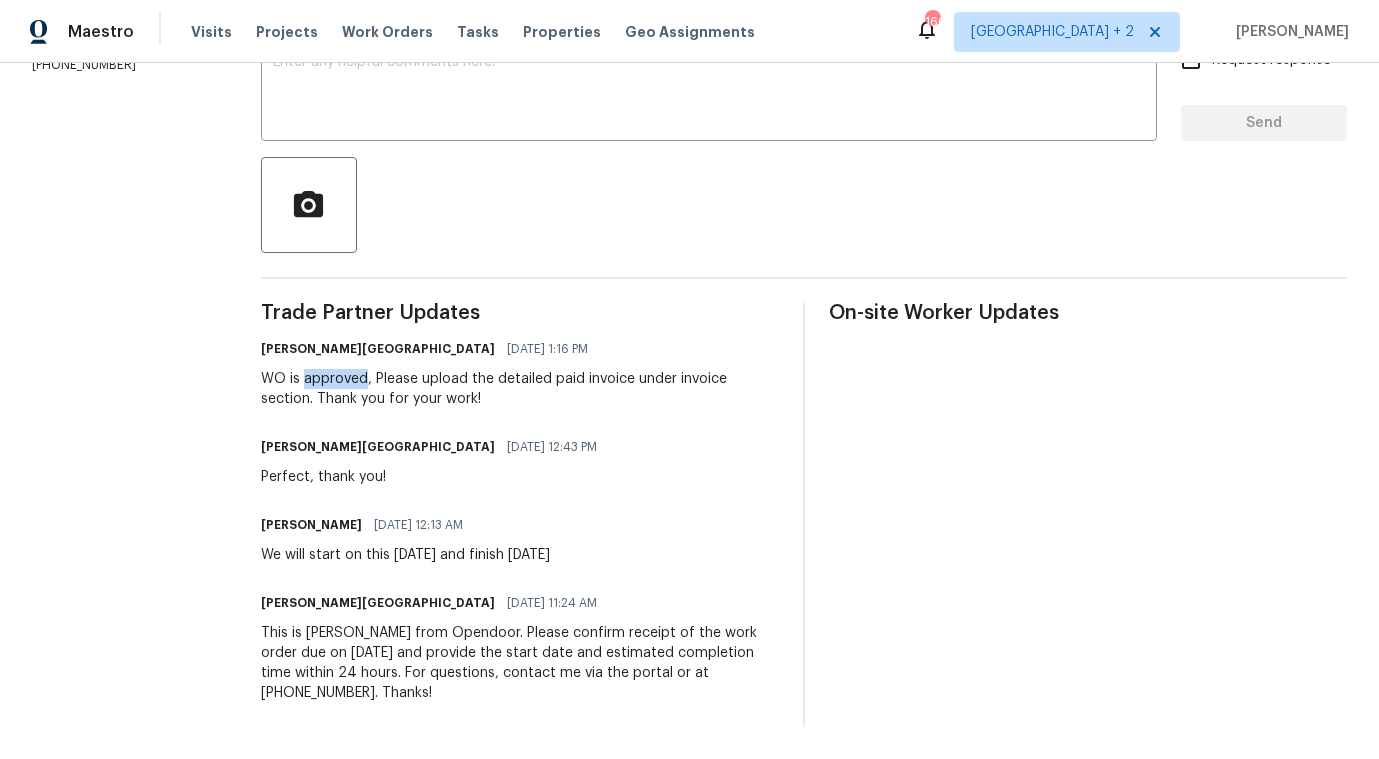 click on "WO is approved, Please upload the detailed paid invoice under invoice section.  Thank you for your work!" at bounding box center [520, 389] 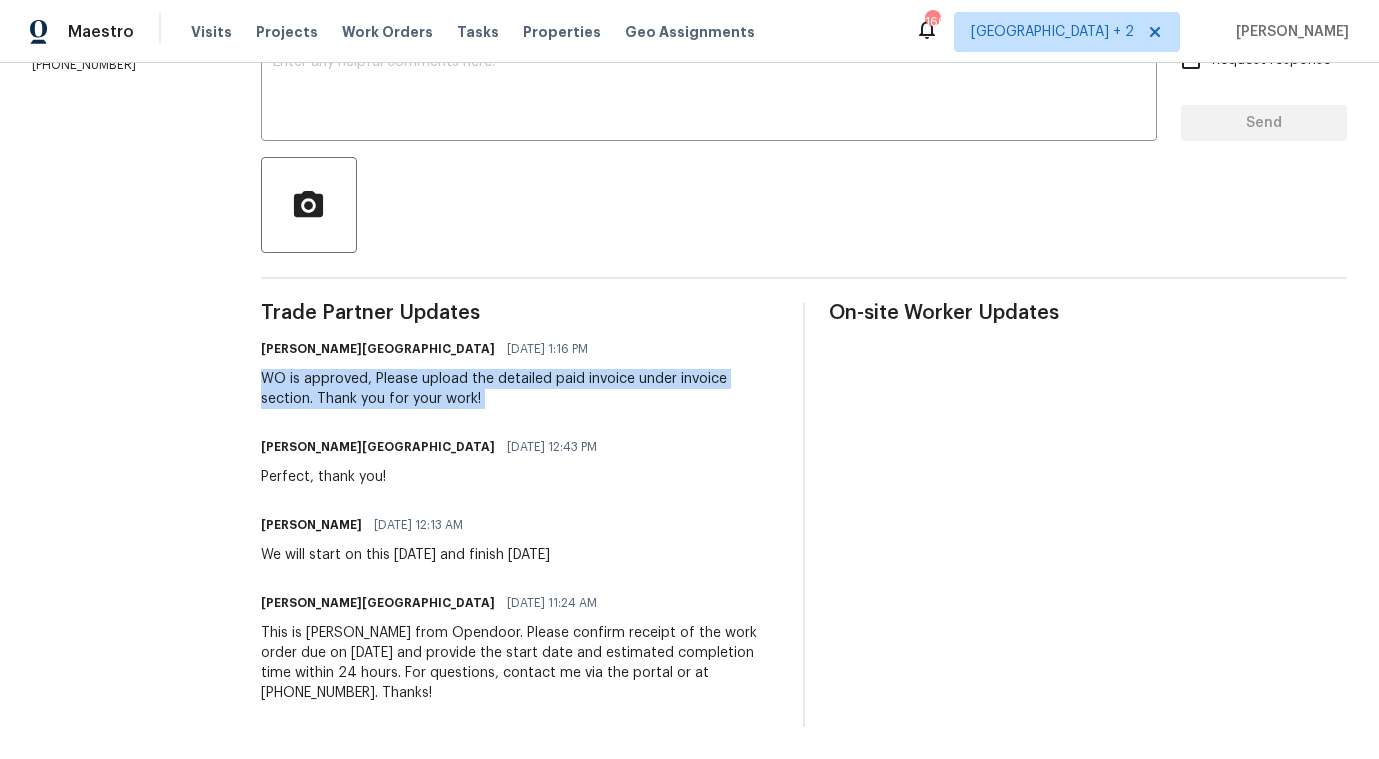 click on "WO is approved, Please upload the detailed paid invoice under invoice section.  Thank you for your work!" at bounding box center [520, 389] 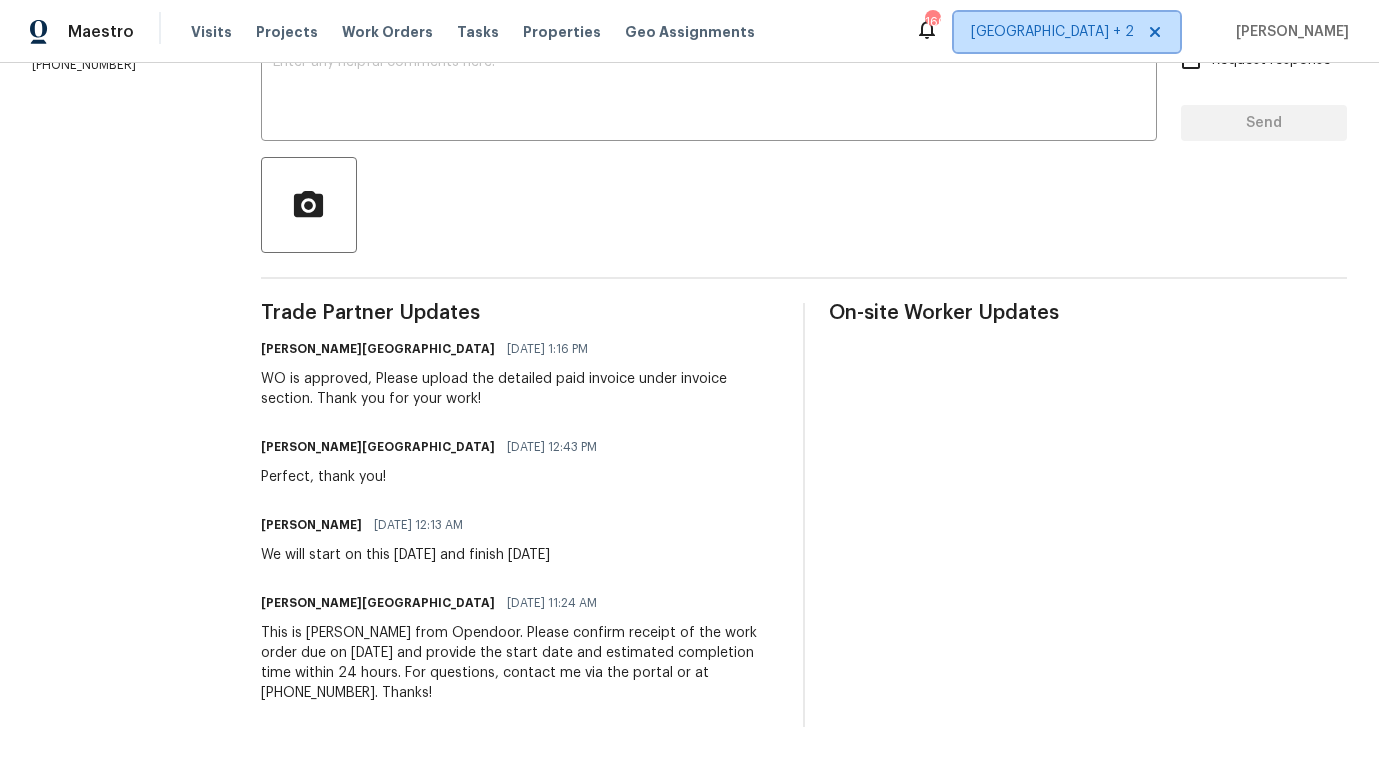 click on "[GEOGRAPHIC_DATA] + 2" at bounding box center [1052, 32] 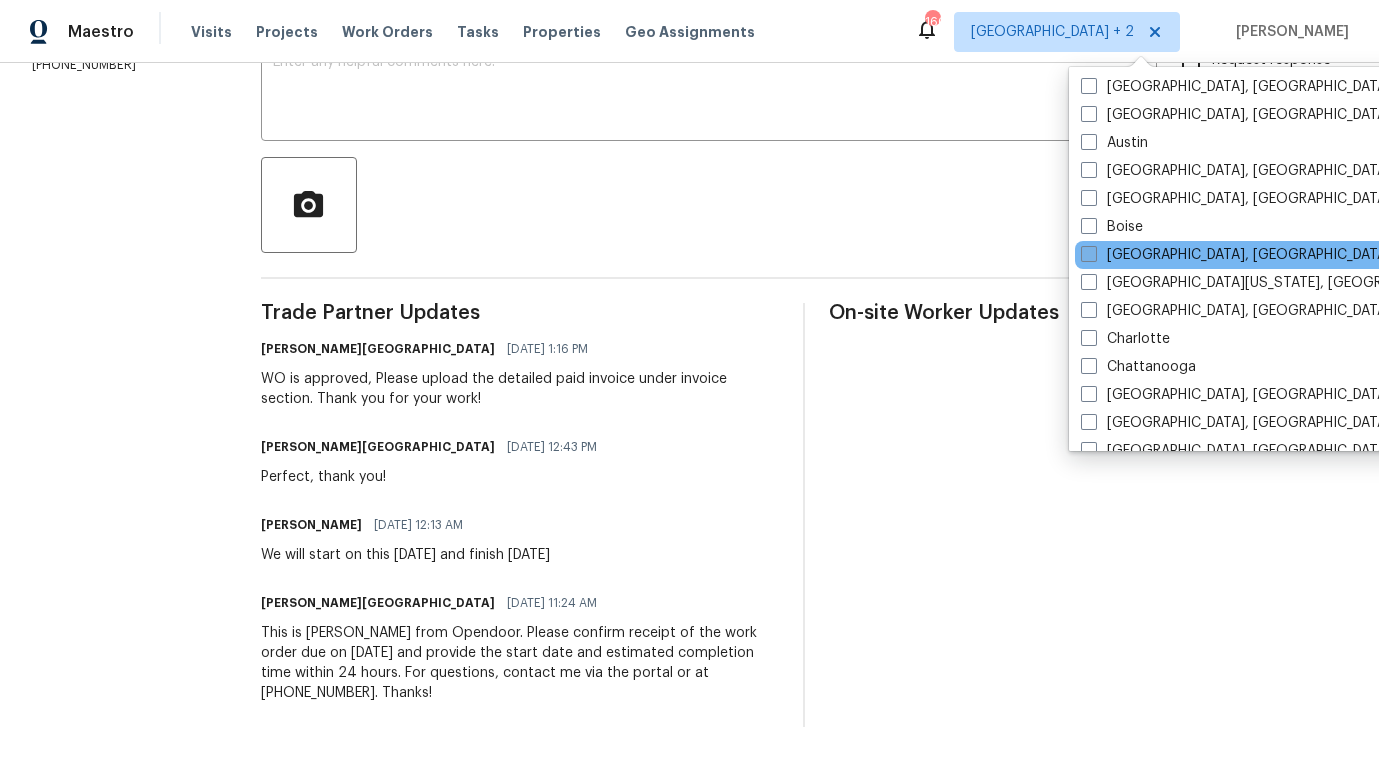 scroll, scrollTop: 106, scrollLeft: 0, axis: vertical 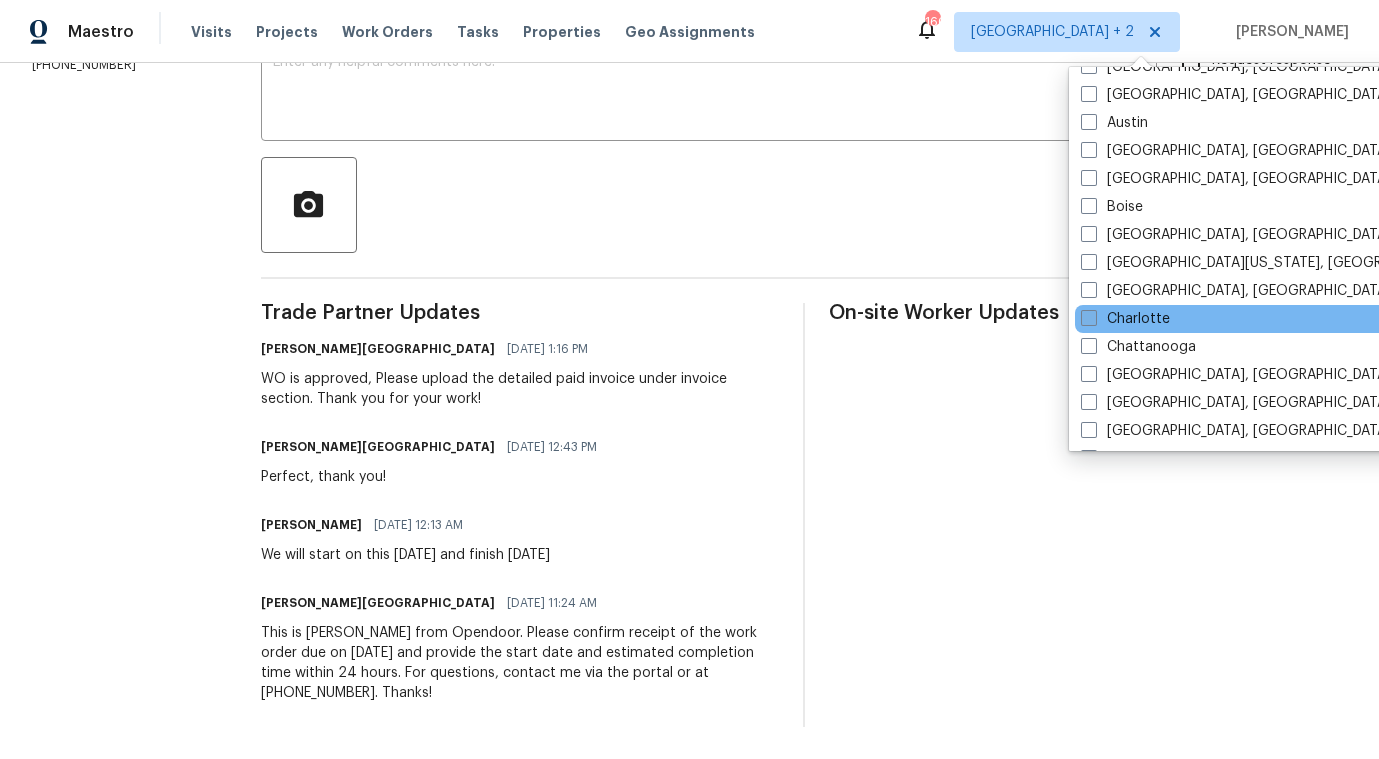 click on "Charlotte" at bounding box center (1125, 319) 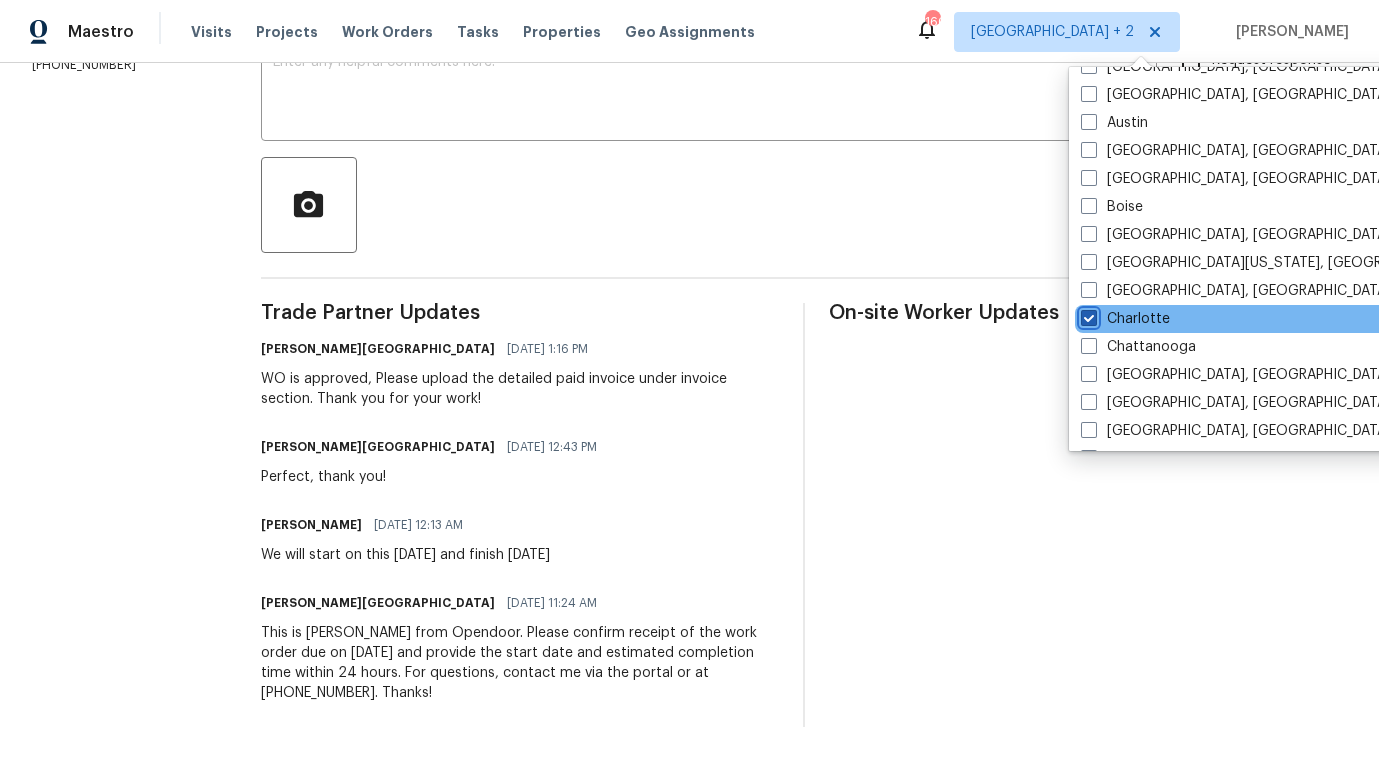 checkbox on "true" 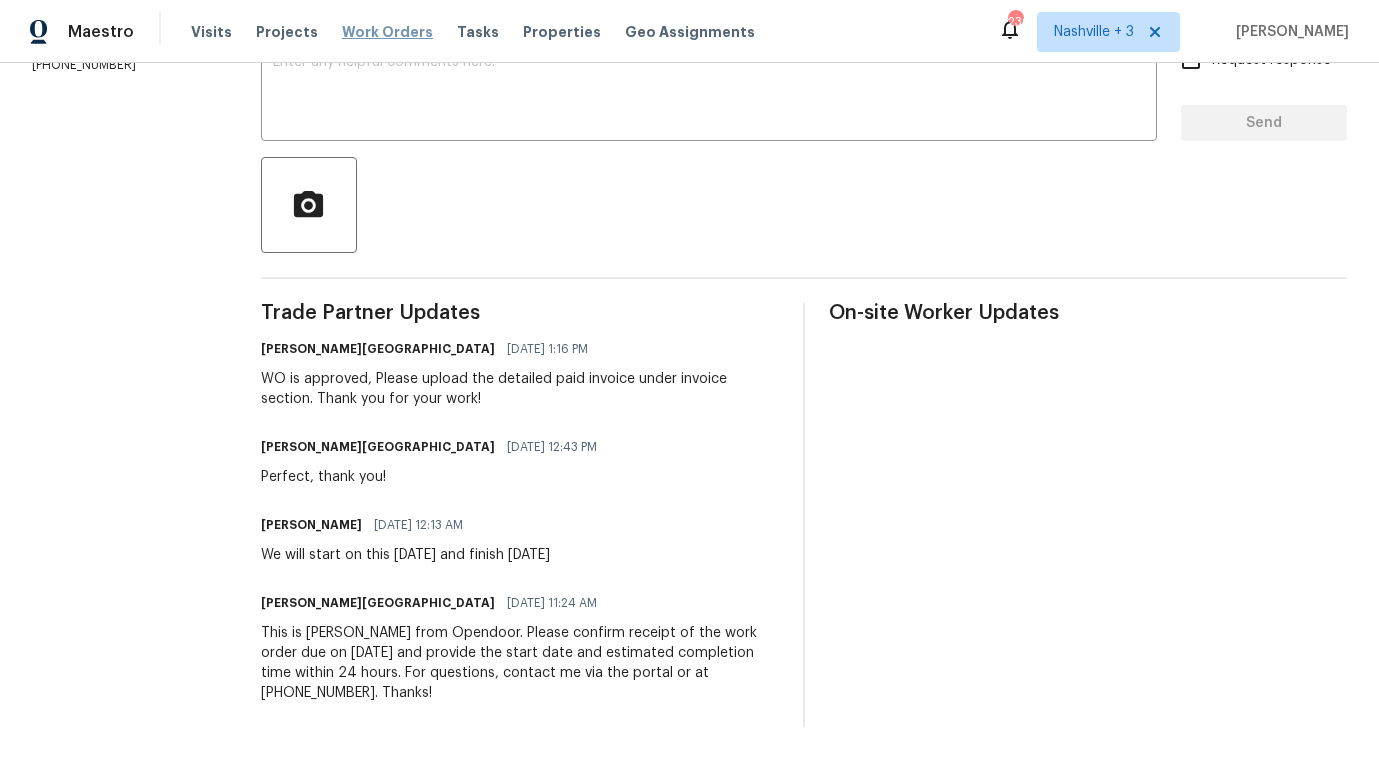 click on "Work Orders" at bounding box center (387, 32) 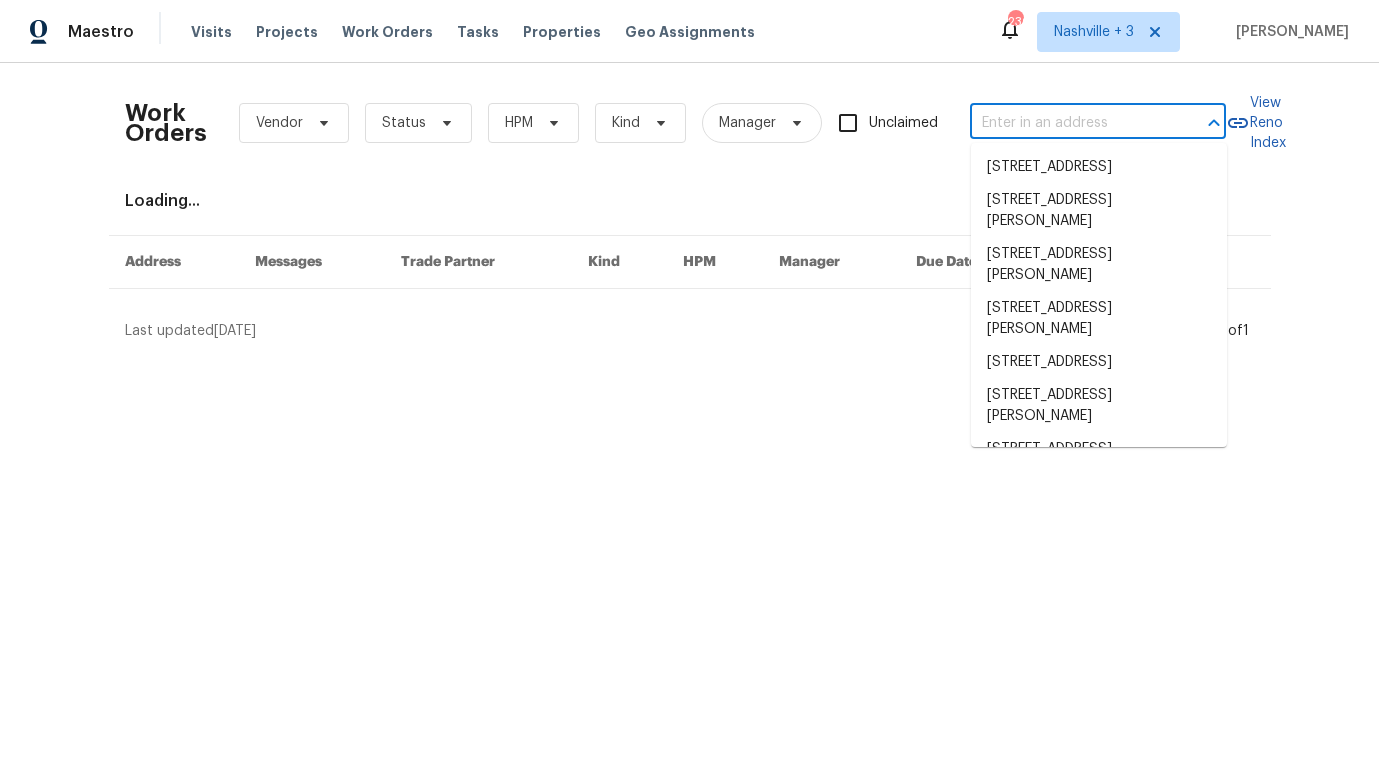 click at bounding box center (1070, 123) 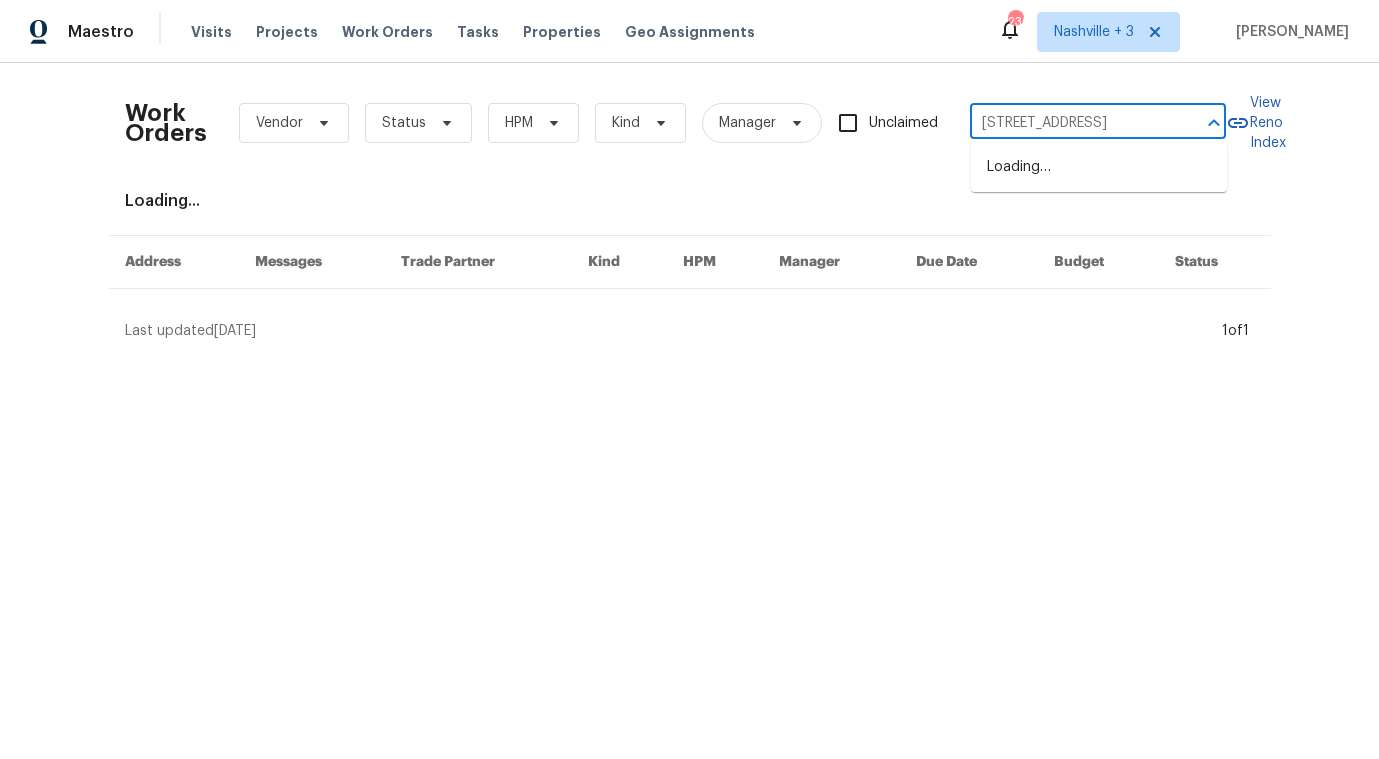 type on "[STREET_ADDRESS]" 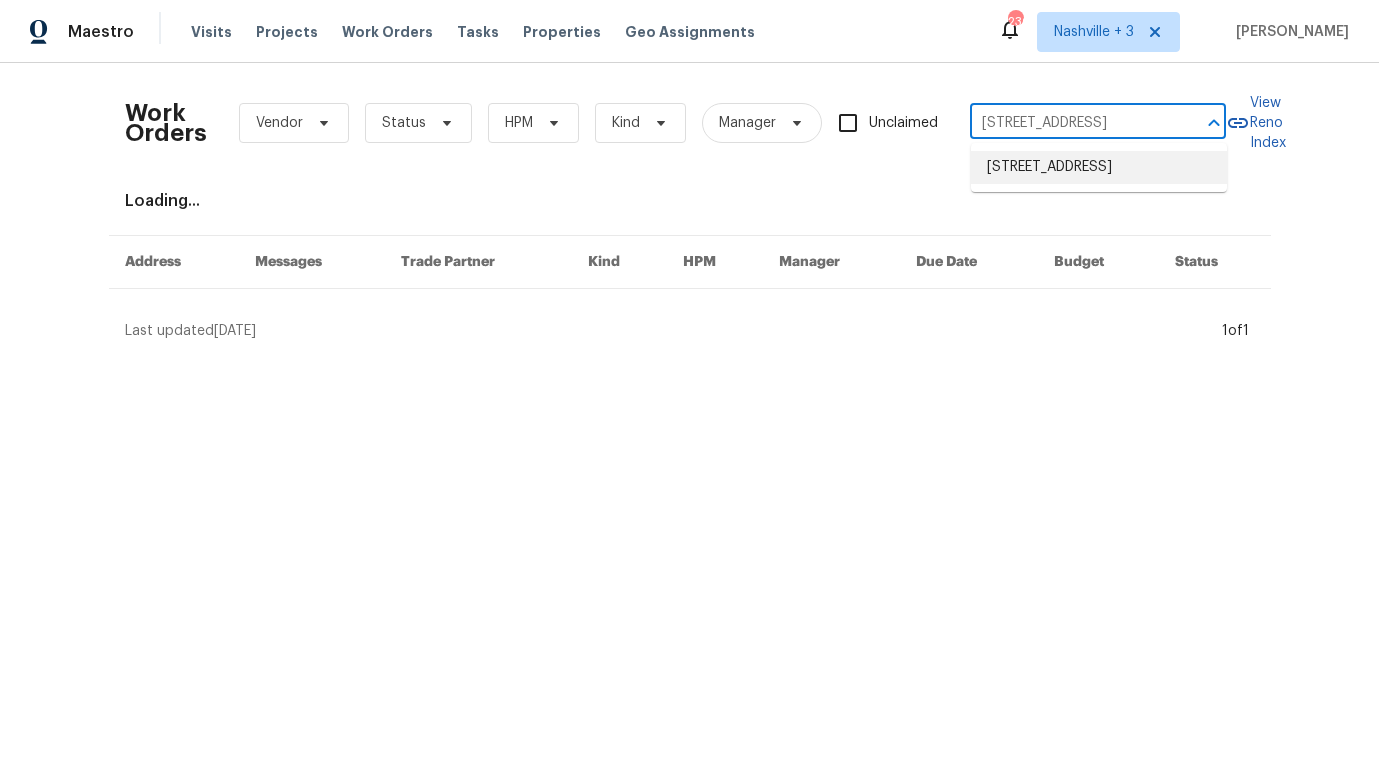 click on "[STREET_ADDRESS]" at bounding box center (1099, 167) 